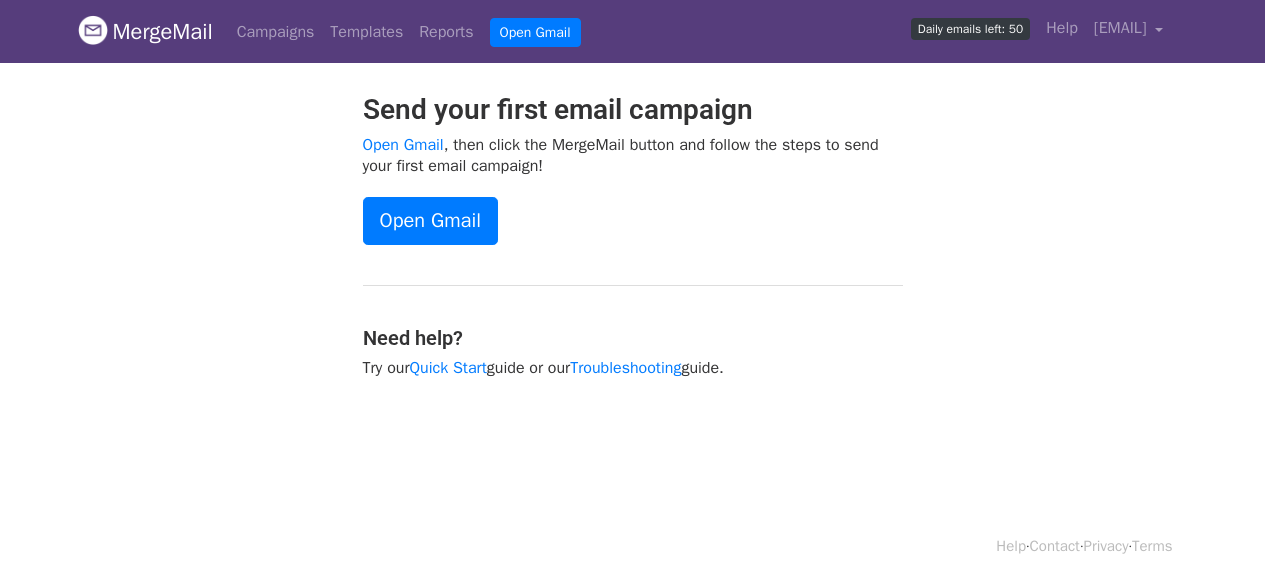 scroll, scrollTop: 0, scrollLeft: 0, axis: both 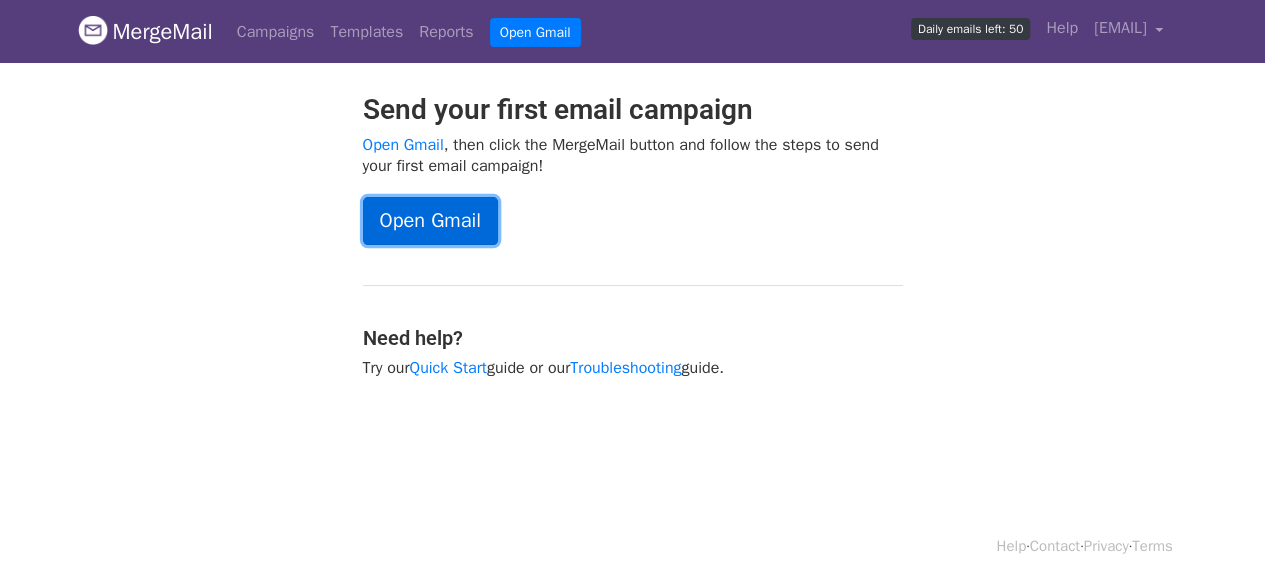 click on "Open Gmail" at bounding box center (430, 221) 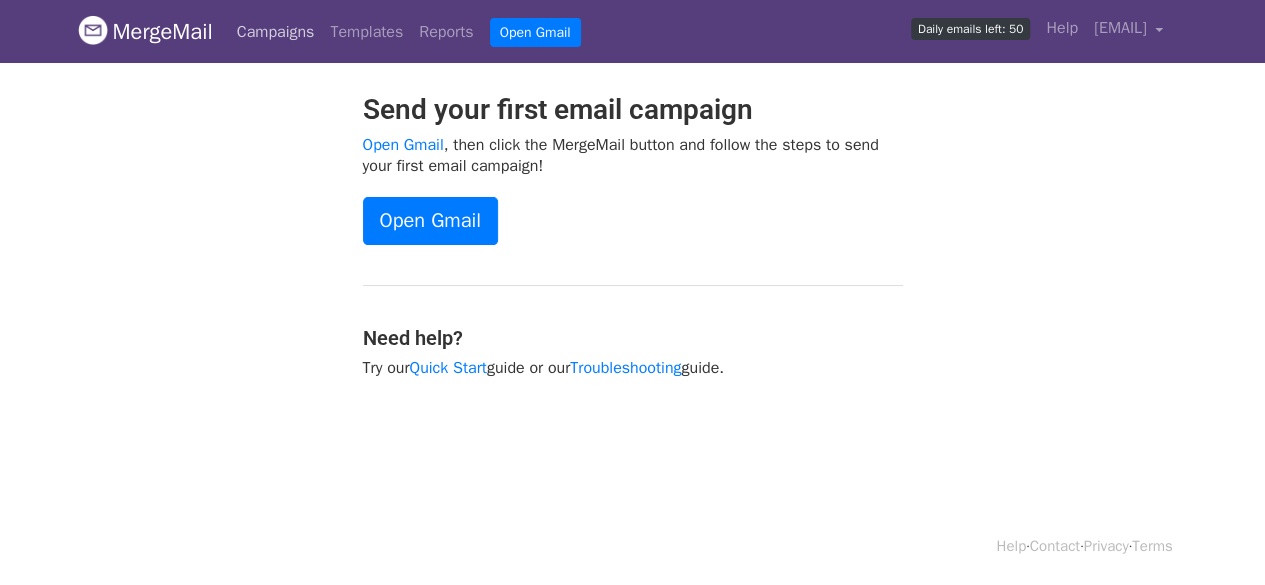 click on "Campaigns" at bounding box center [276, 32] 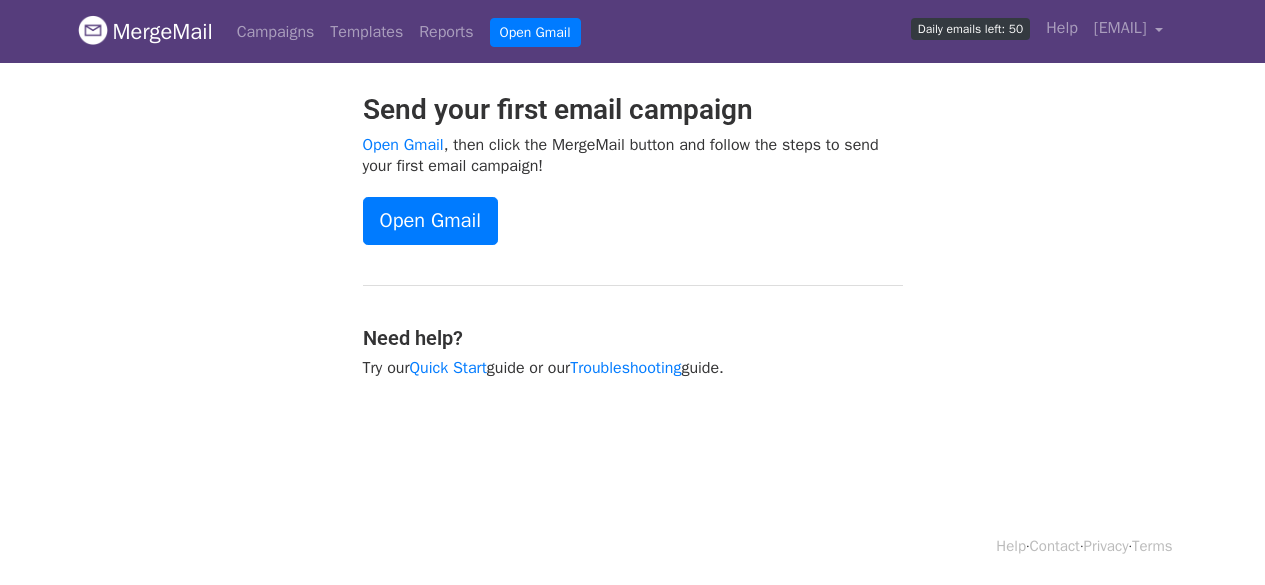 scroll, scrollTop: 0, scrollLeft: 0, axis: both 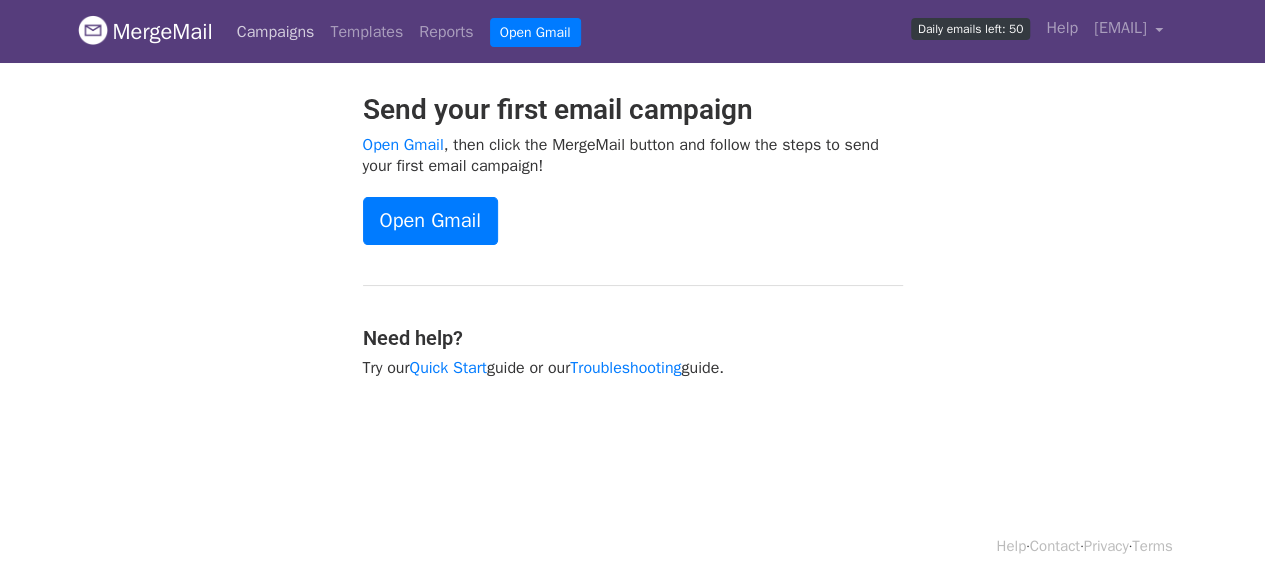 click on "Campaigns" at bounding box center (276, 32) 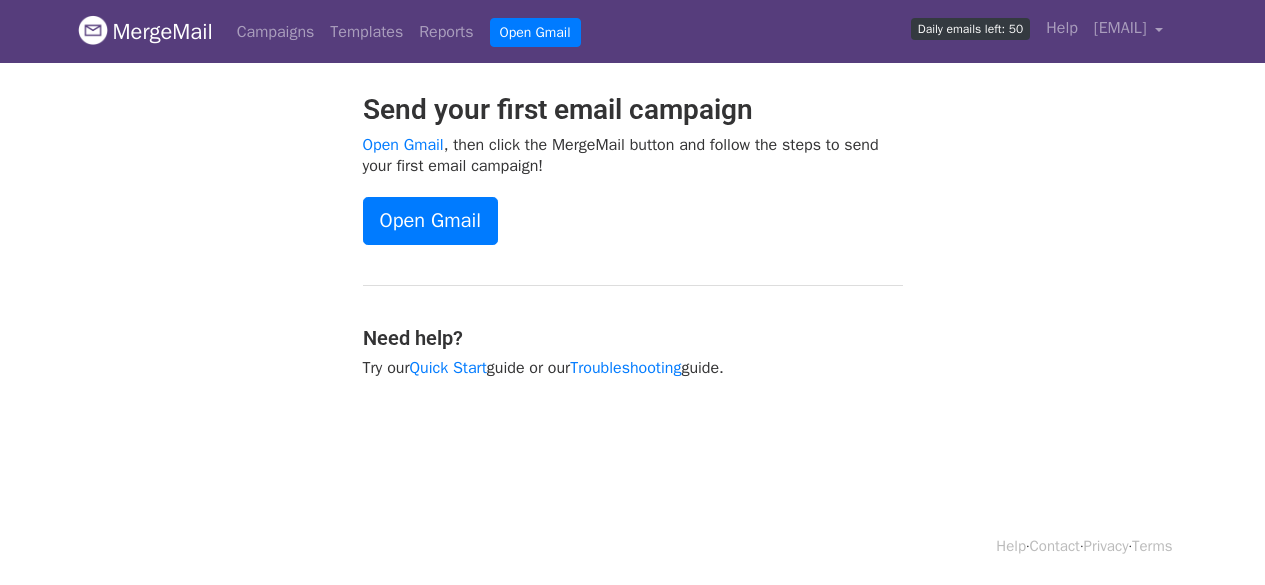 scroll, scrollTop: 0, scrollLeft: 0, axis: both 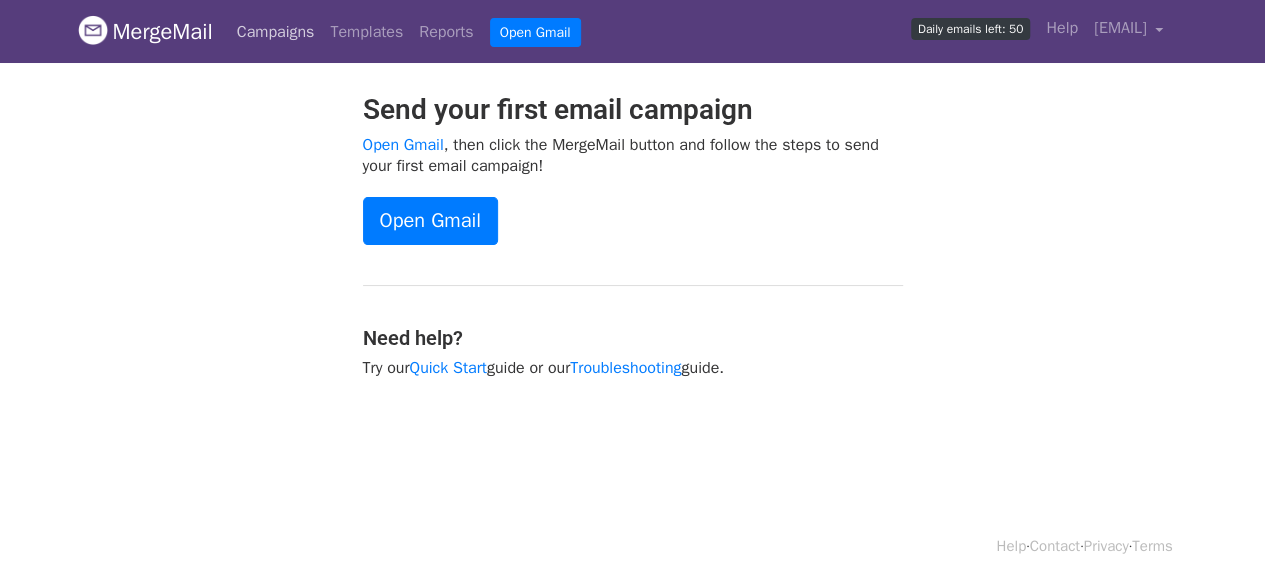 click on "Campaigns" at bounding box center [276, 32] 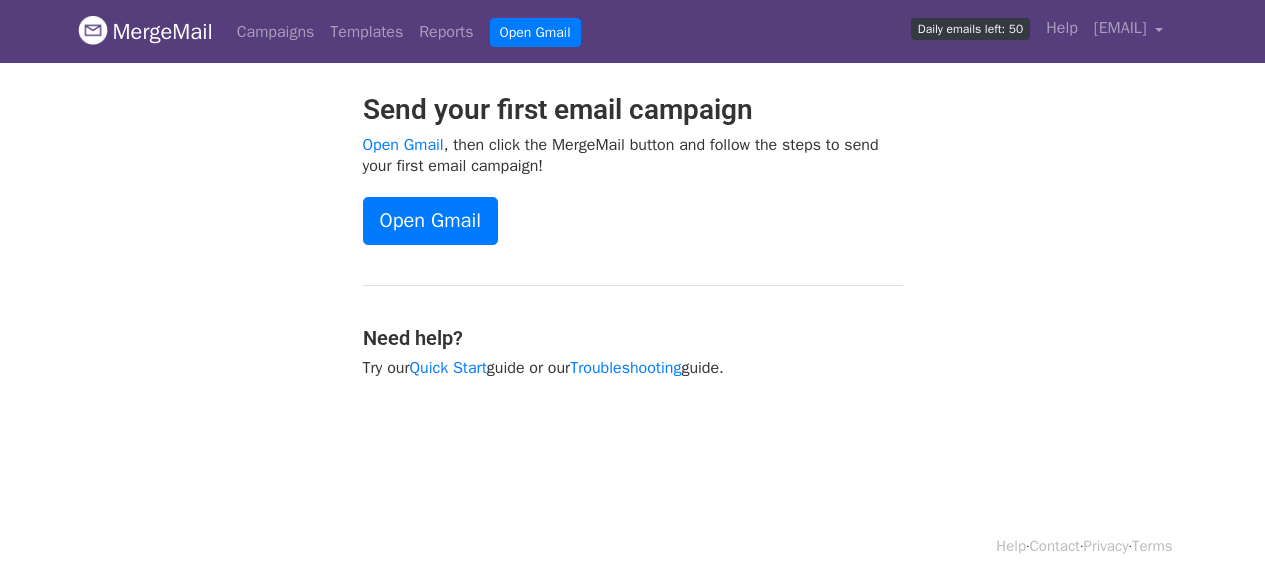 scroll, scrollTop: 0, scrollLeft: 0, axis: both 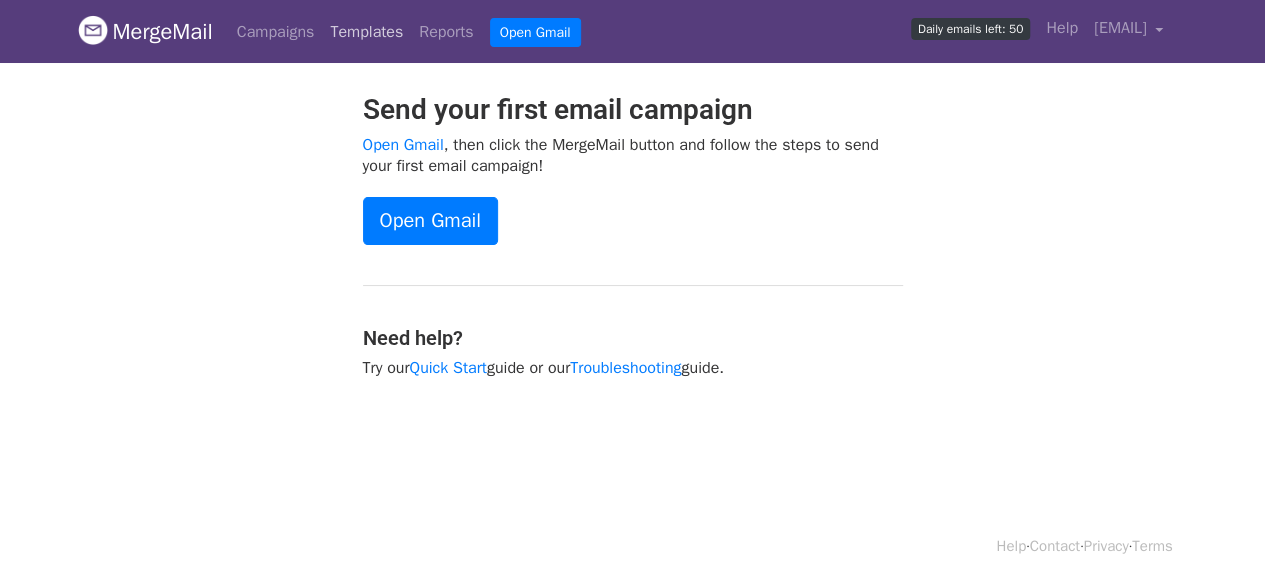 click on "Templates" at bounding box center [366, 32] 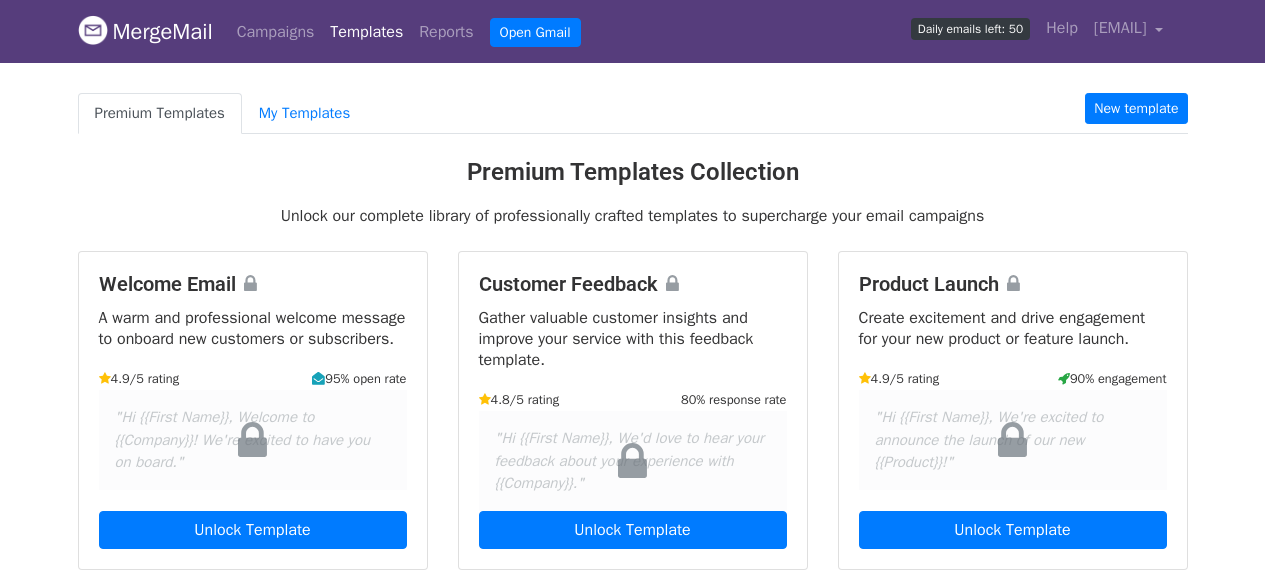 scroll, scrollTop: 0, scrollLeft: 0, axis: both 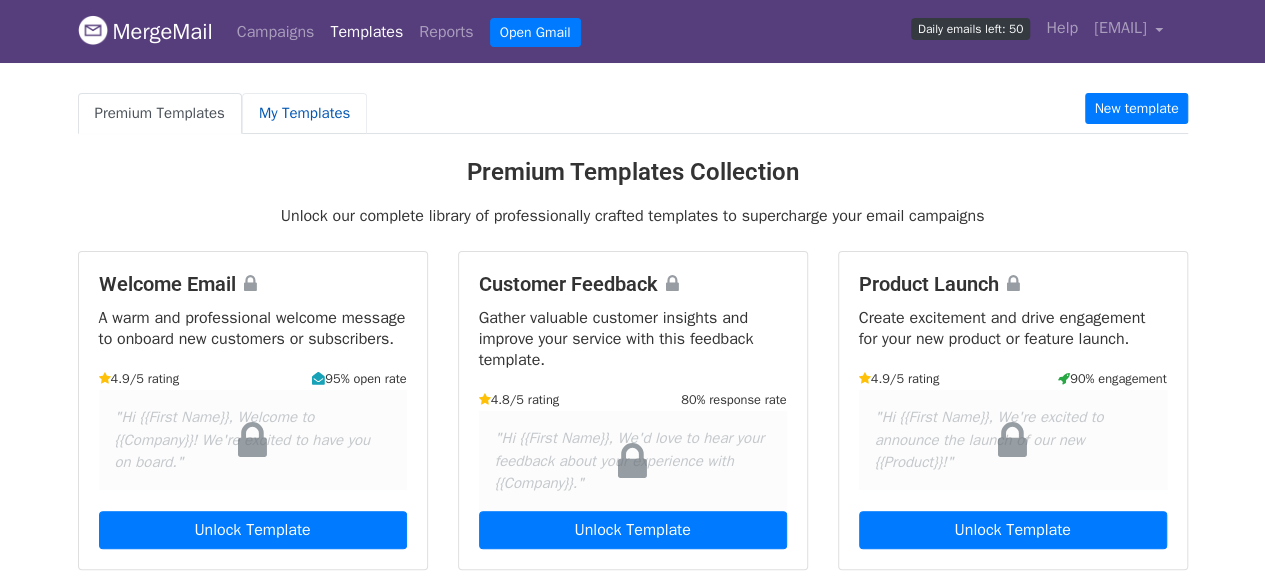 click on "My Templates" at bounding box center [304, 113] 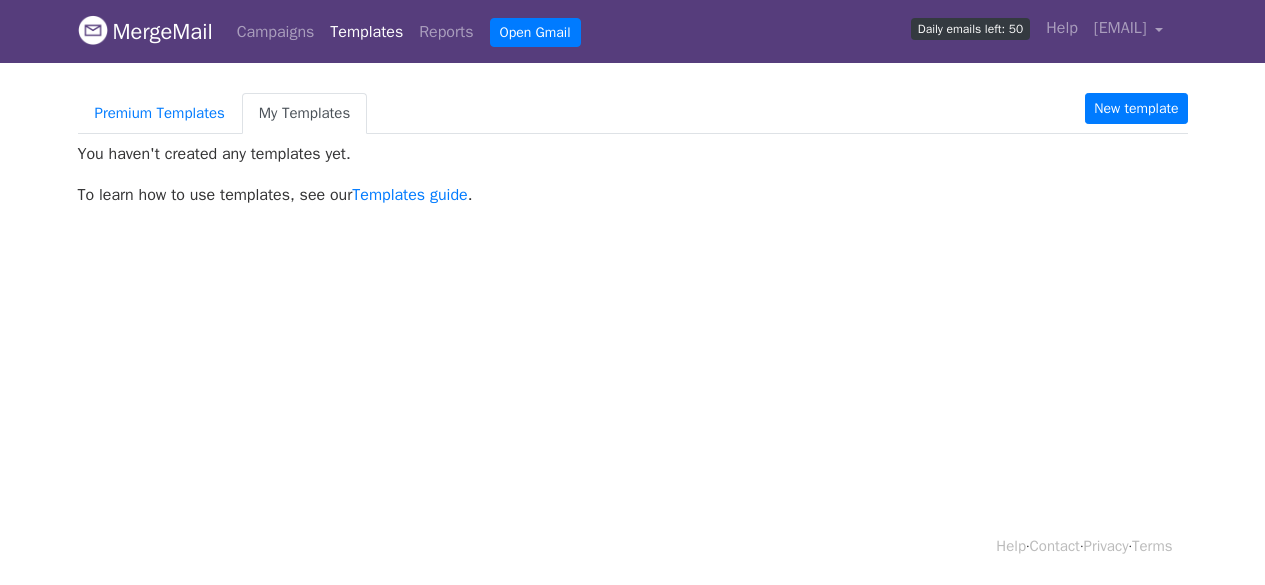 scroll, scrollTop: 0, scrollLeft: 0, axis: both 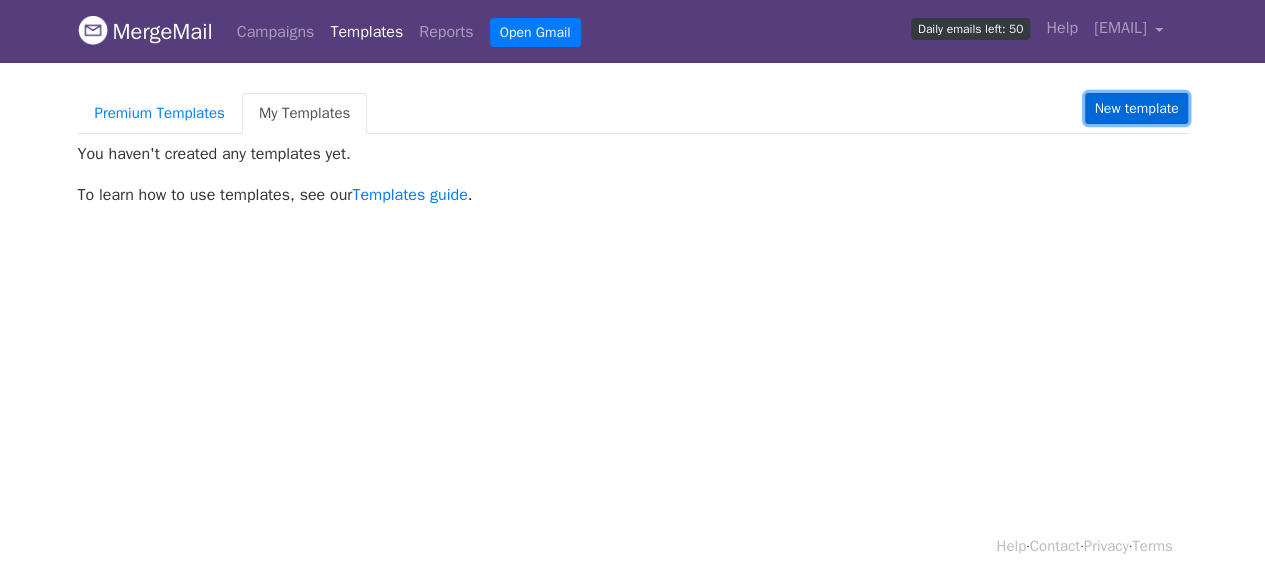 click on "New template" at bounding box center [1136, 108] 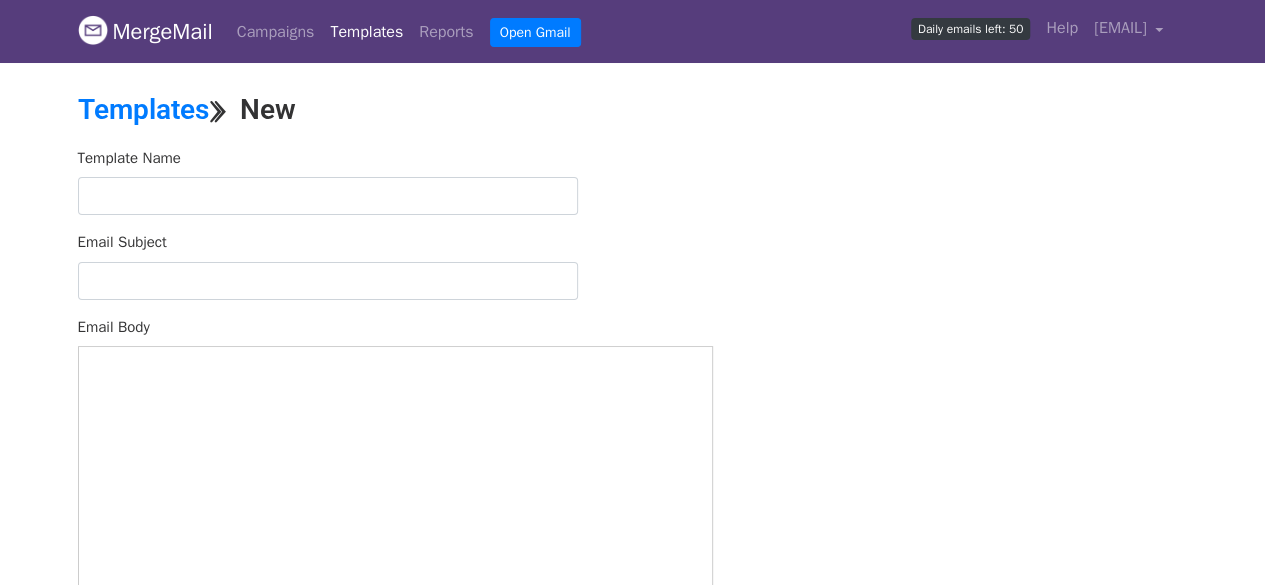 scroll, scrollTop: 0, scrollLeft: 0, axis: both 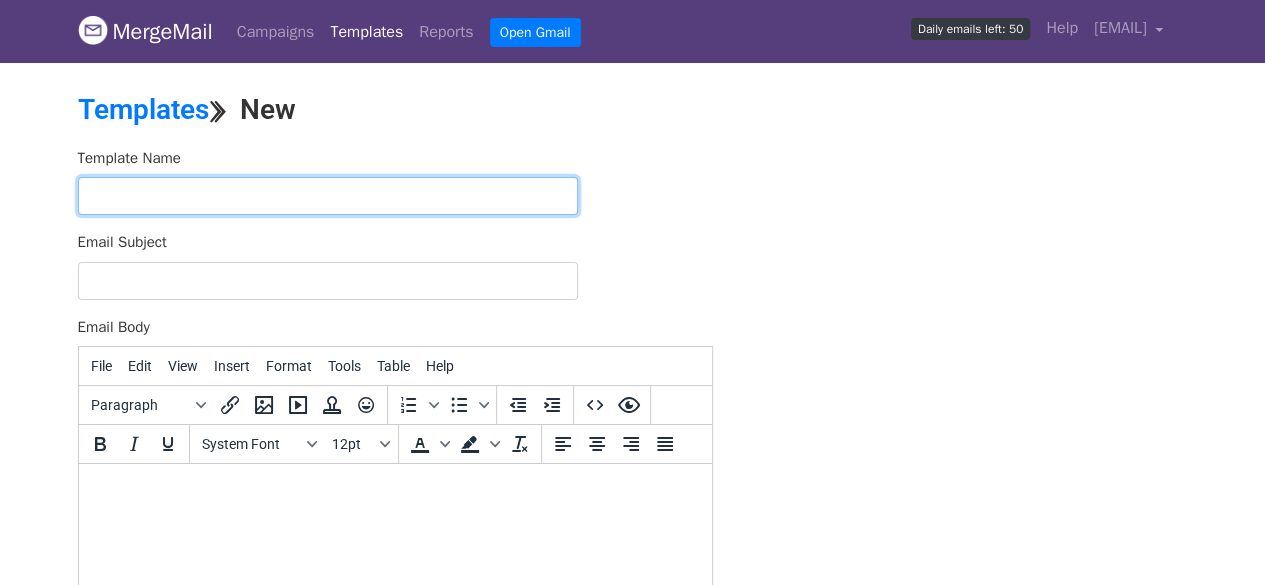 click at bounding box center (328, 196) 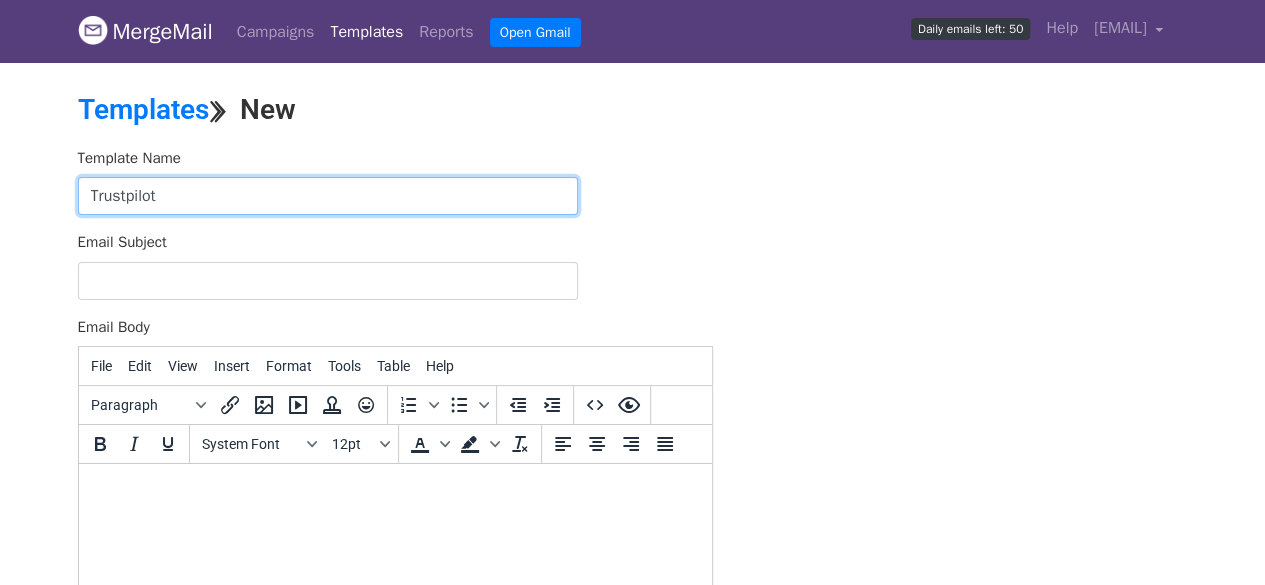 type on "Trustpilot" 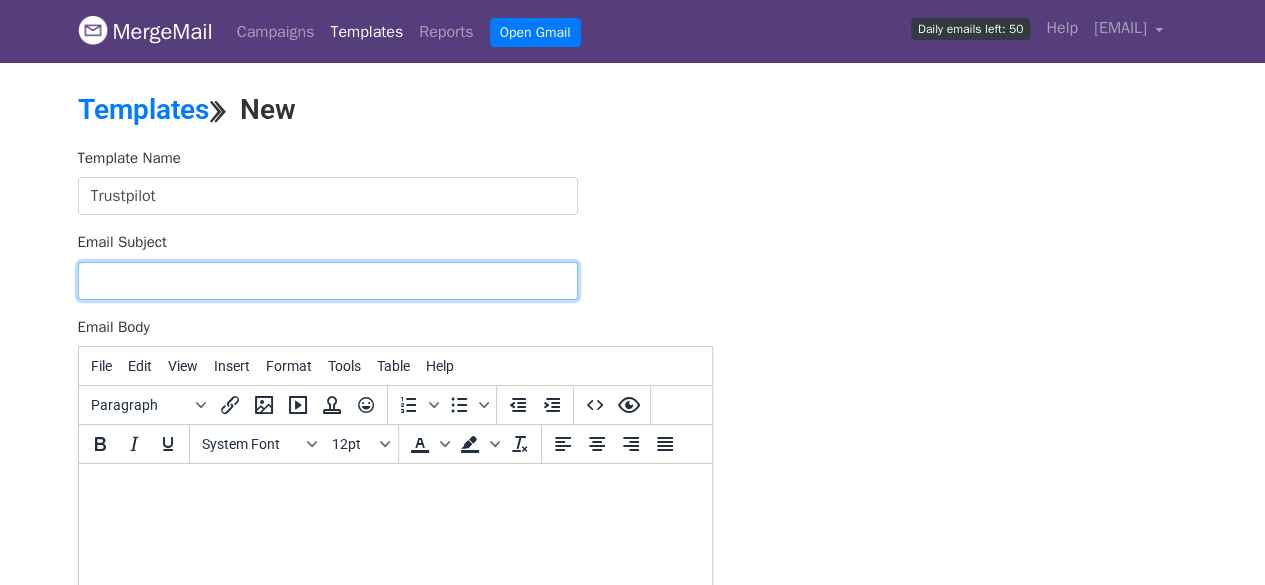 click on "Email Subject" at bounding box center (328, 281) 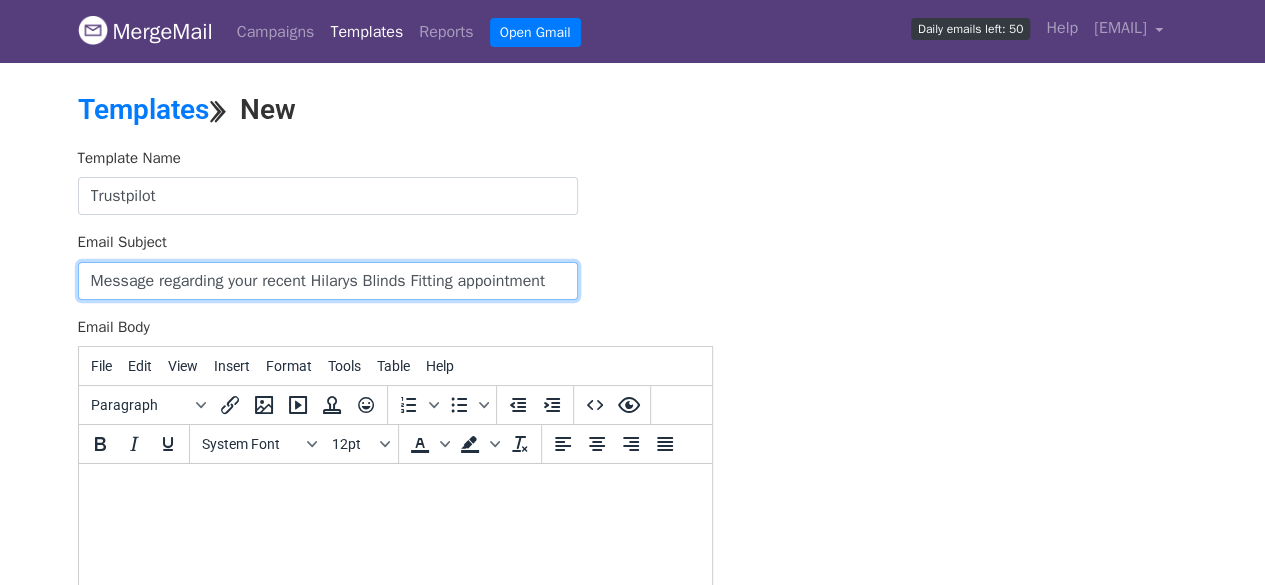 click on "Message regarding your recent Hilarys Blinds Fitting appointment" at bounding box center (328, 281) 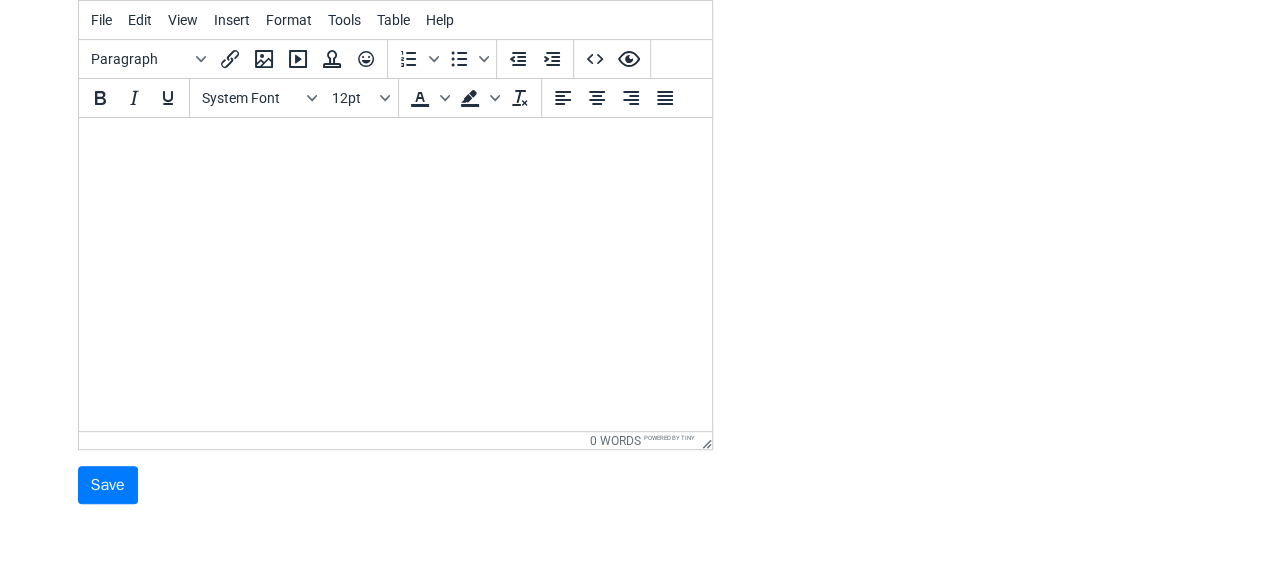 scroll, scrollTop: 350, scrollLeft: 0, axis: vertical 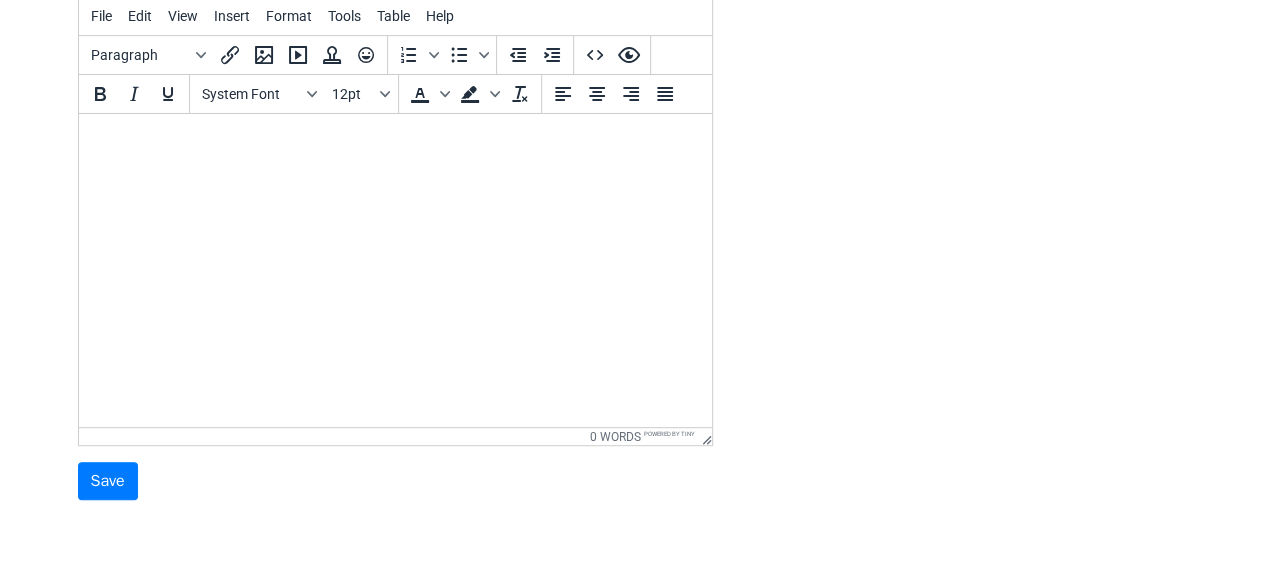 type on "Message regarding your recent Hillarys Blinds Fitting appointment" 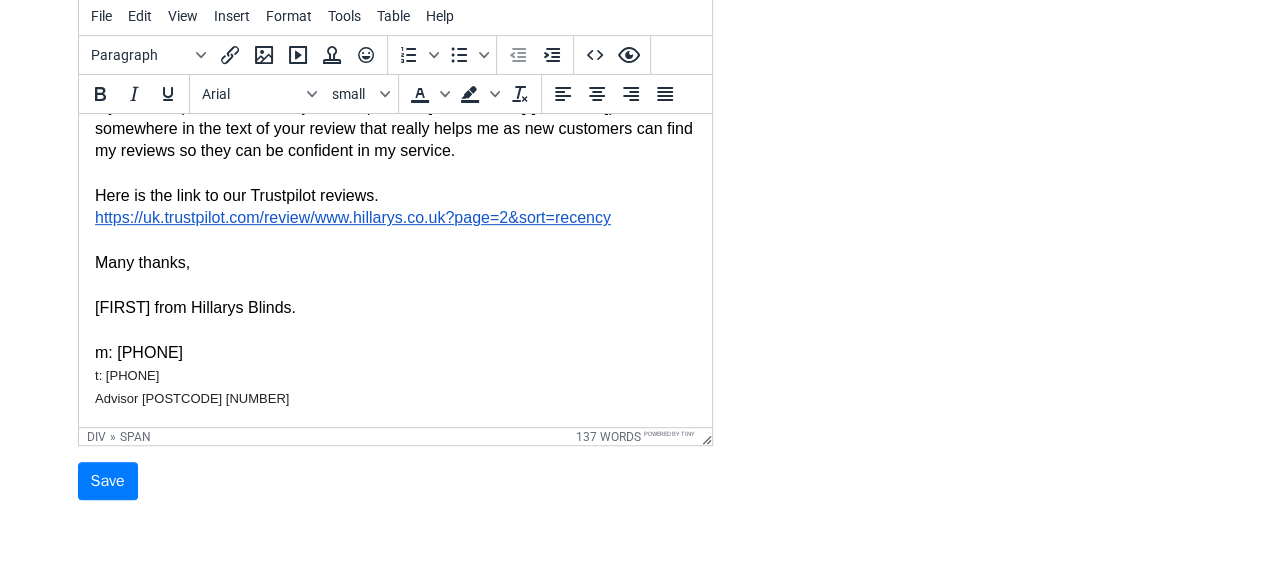 scroll, scrollTop: 254, scrollLeft: 0, axis: vertical 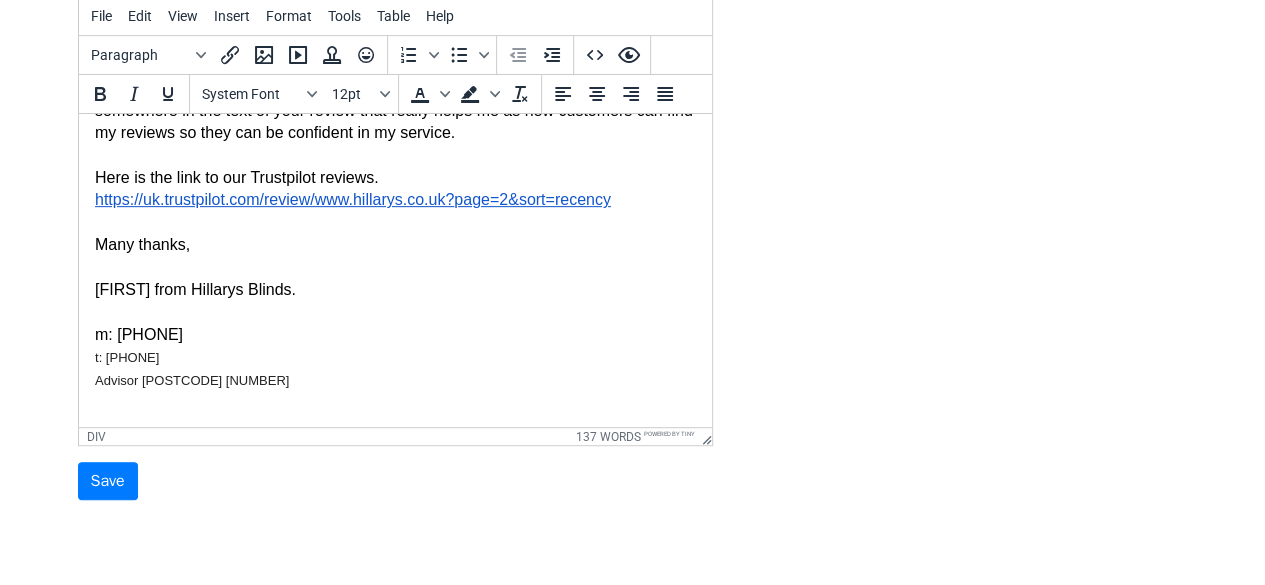 click on "Paul from Hillarys Blinds." at bounding box center (394, 290) 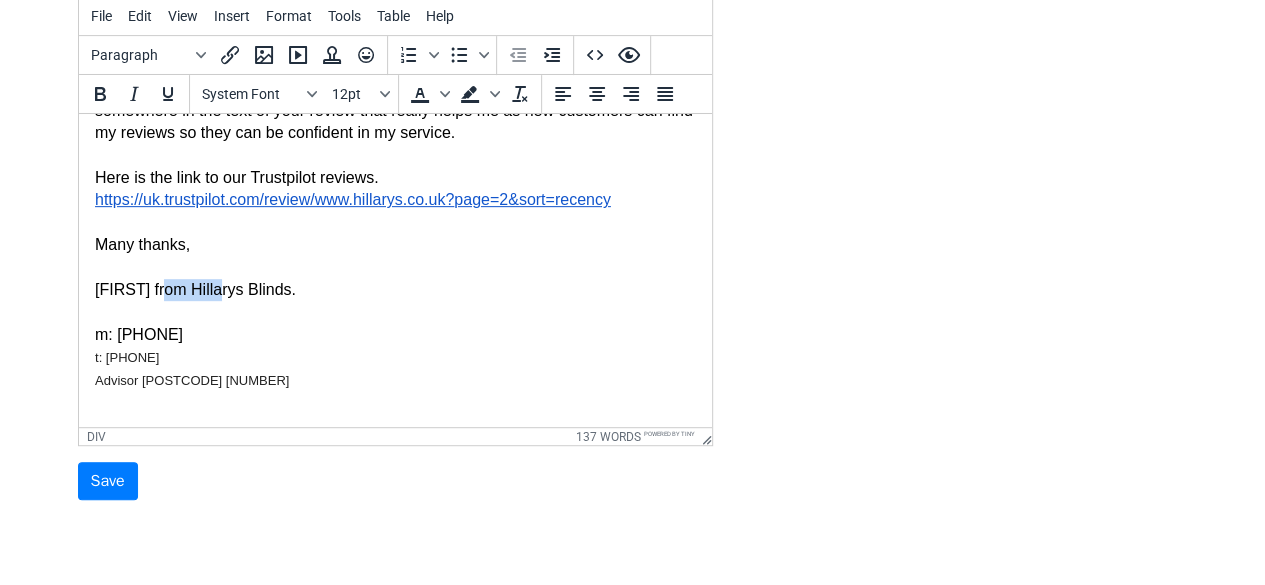 click on "Paul from Hillarys Blinds." at bounding box center (394, 290) 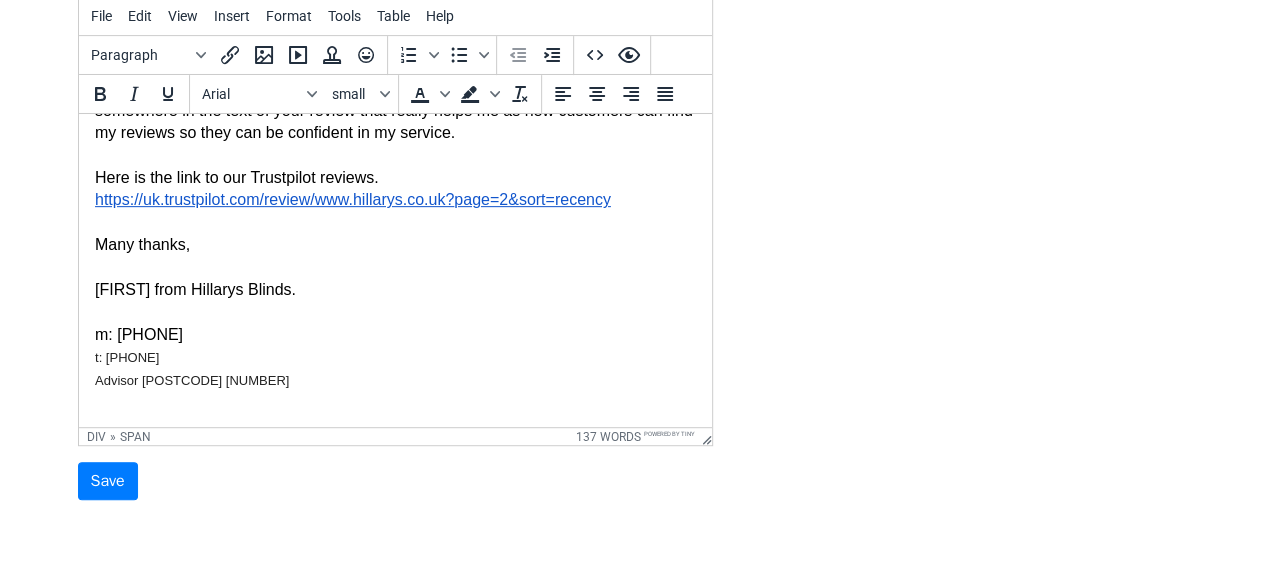 click on "t: 01308 742222" at bounding box center (126, 357) 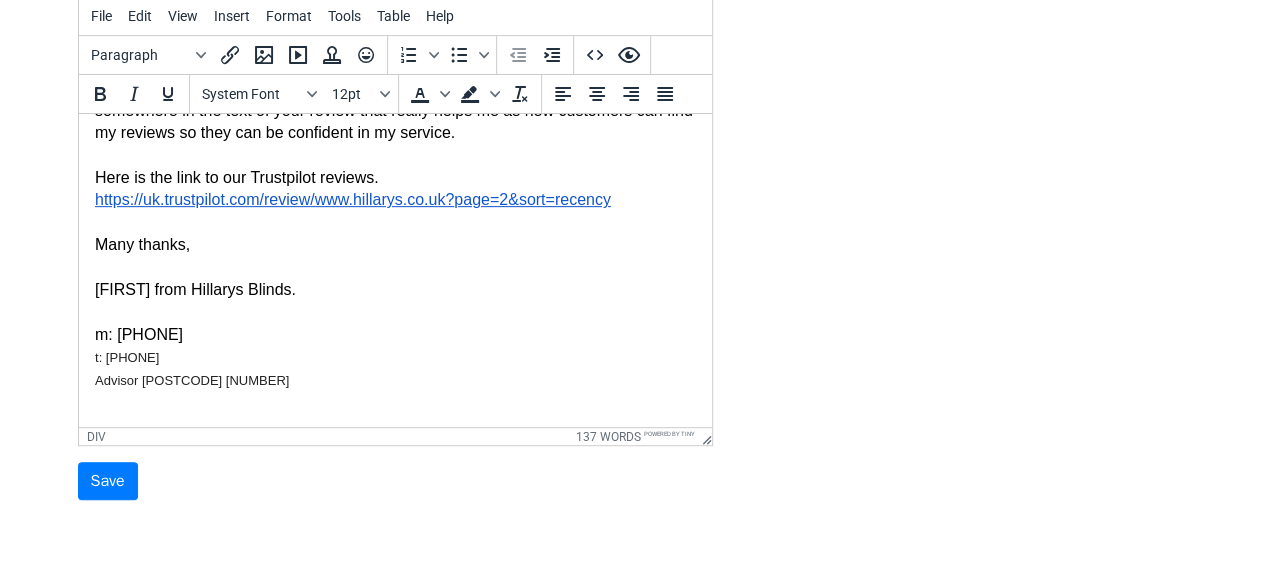 click on "m: 07795 505340" at bounding box center (394, 335) 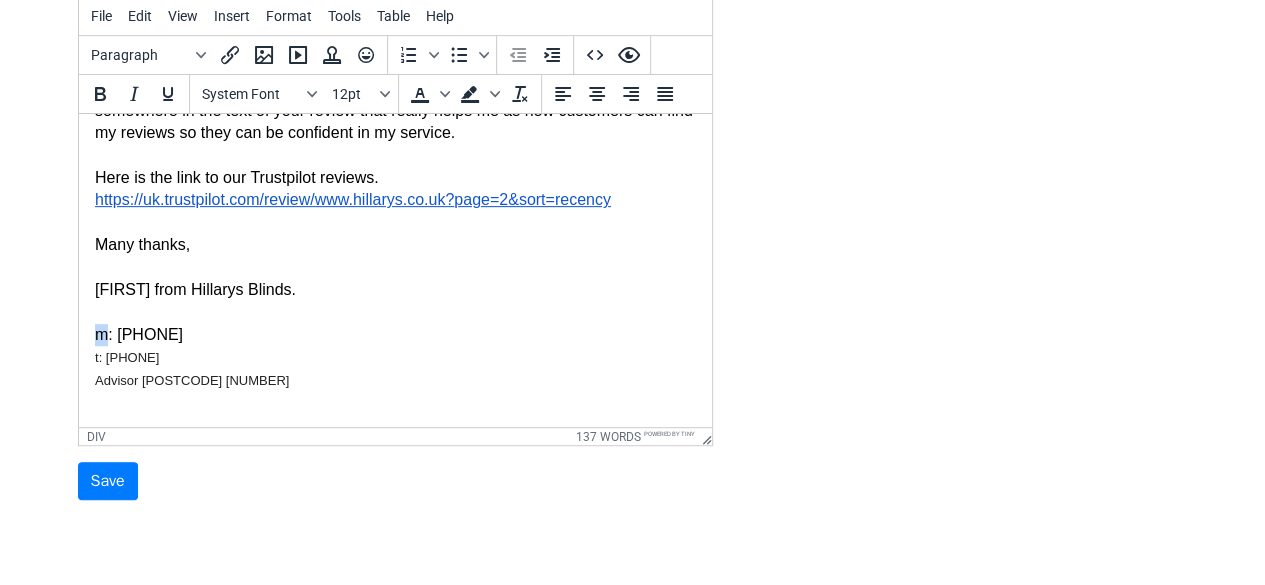 click on "m: 07795 505340" at bounding box center (394, 335) 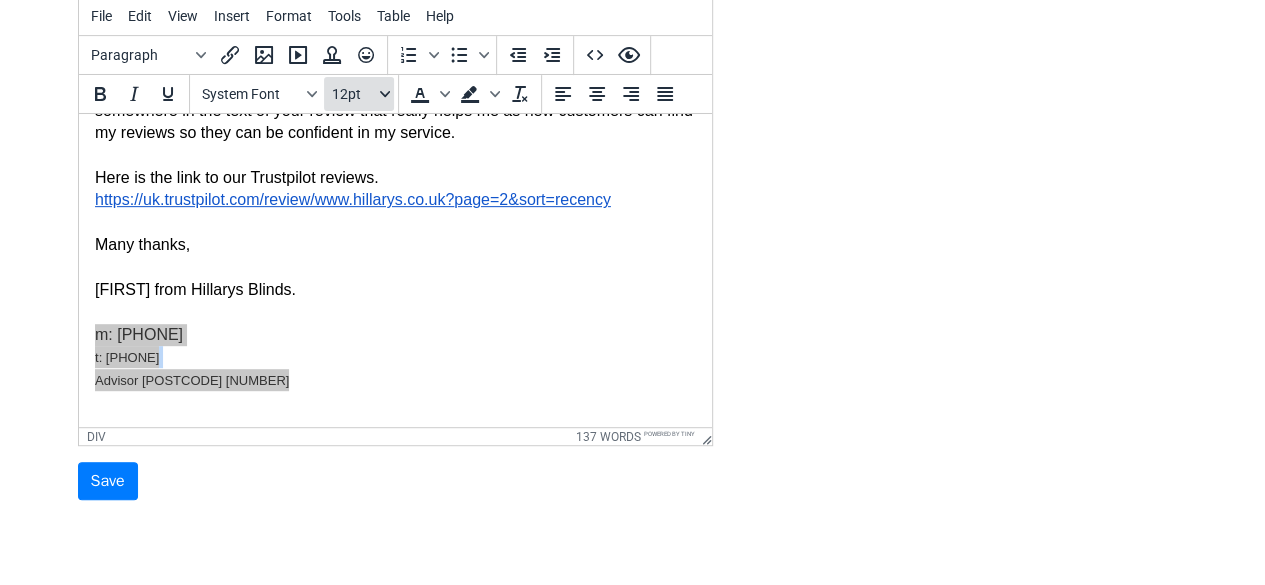 click 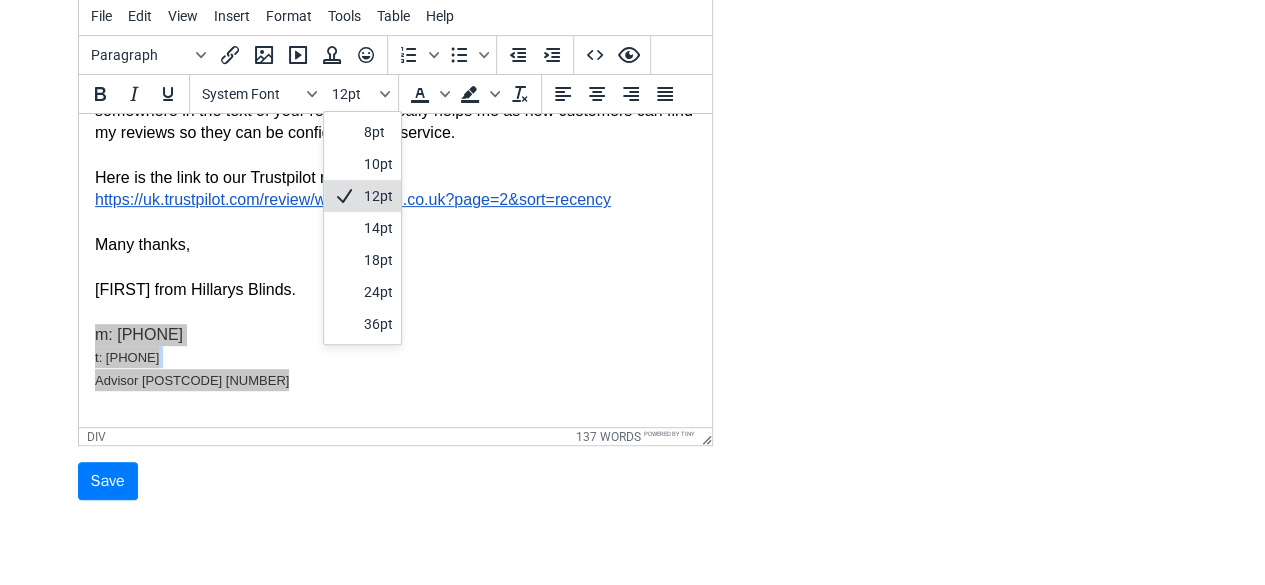 click on "12pt" at bounding box center [378, 196] 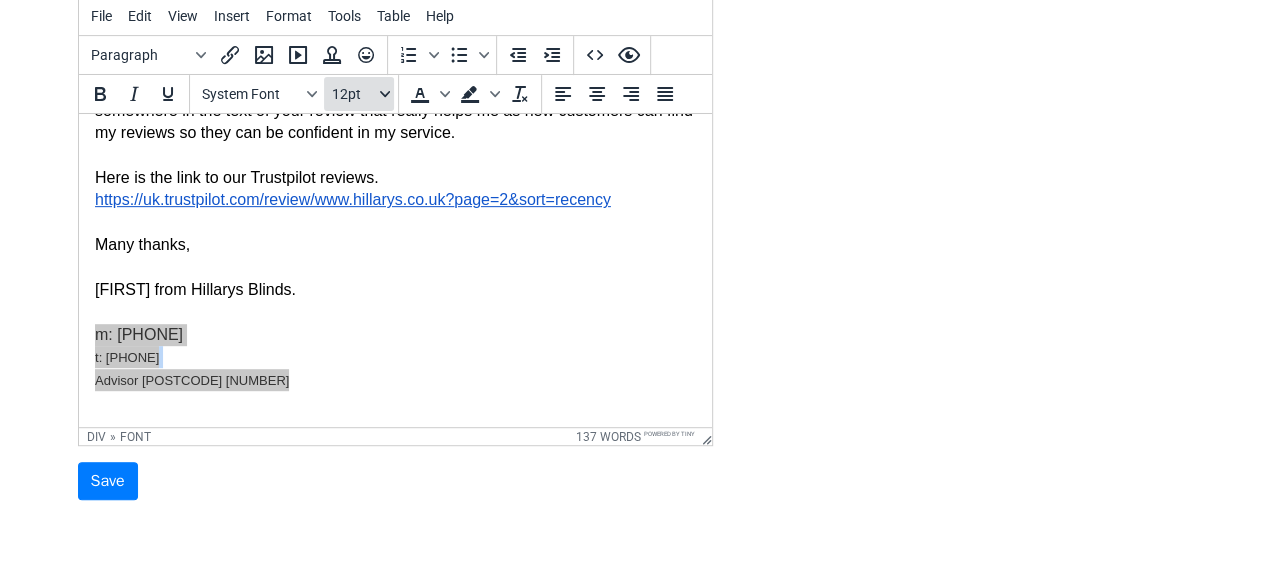 click 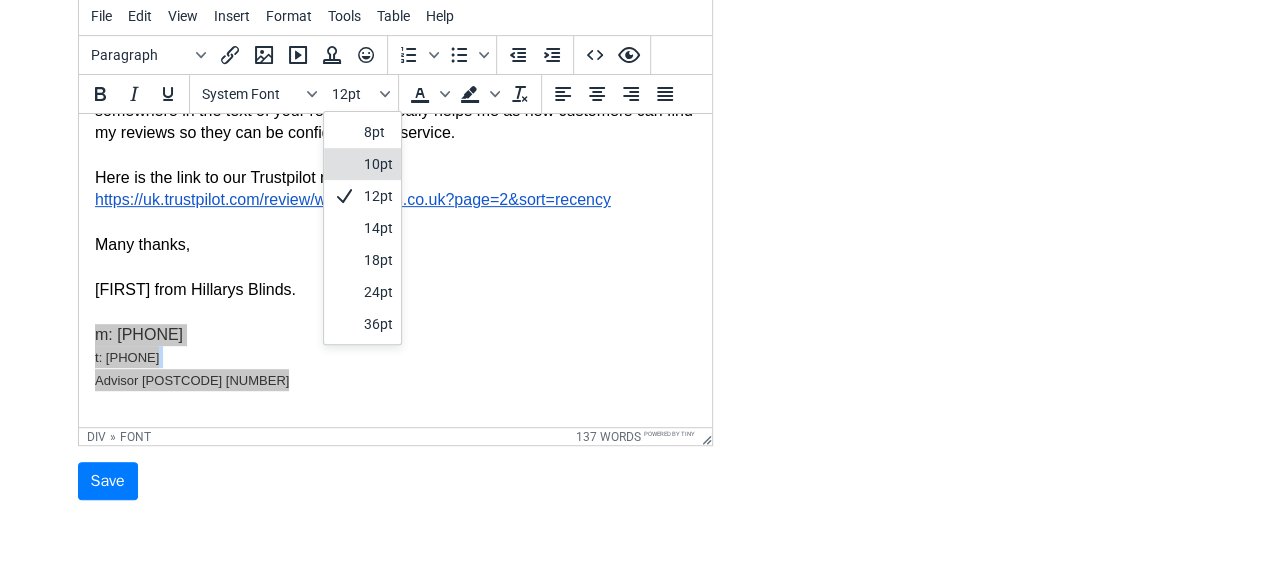 click on "10pt" at bounding box center [378, 164] 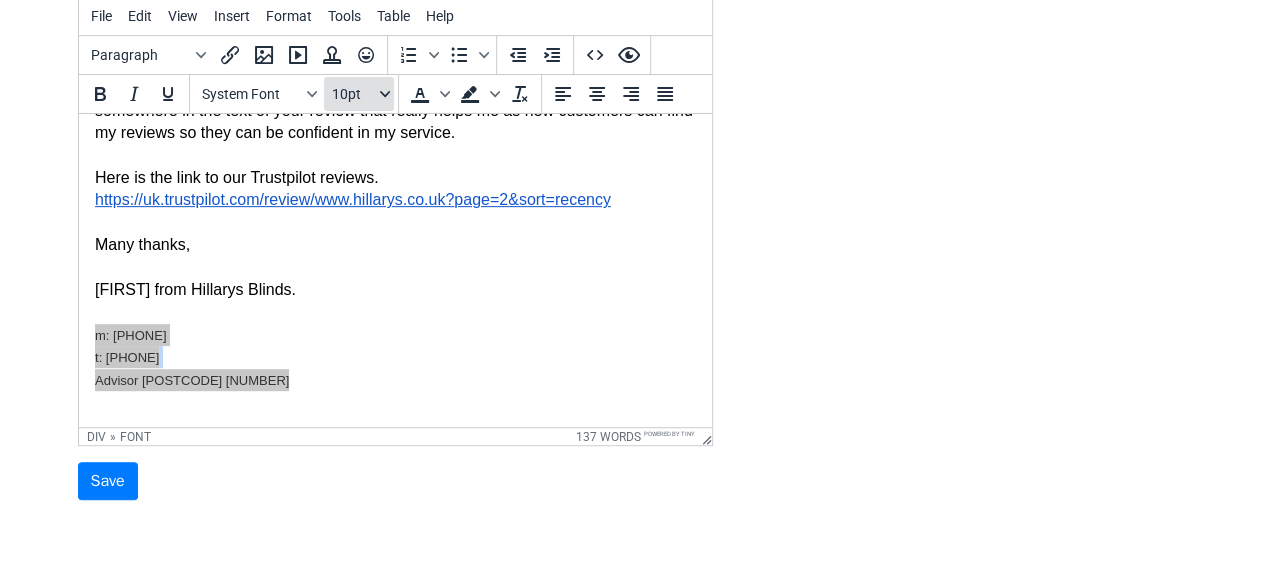 click 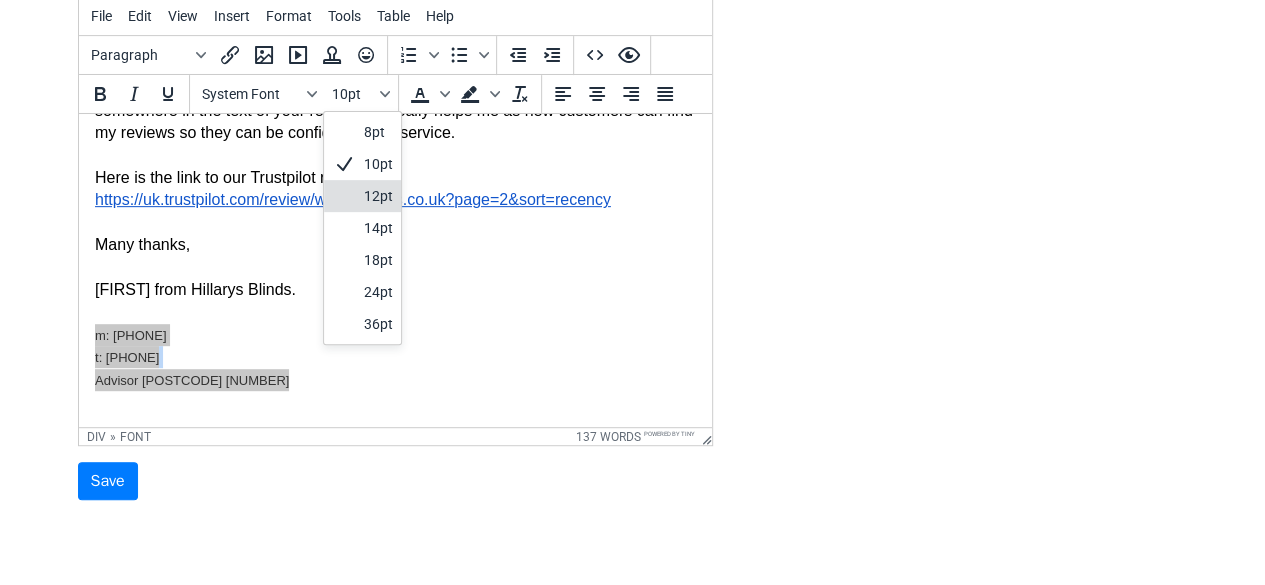 click on "12pt" at bounding box center (378, 196) 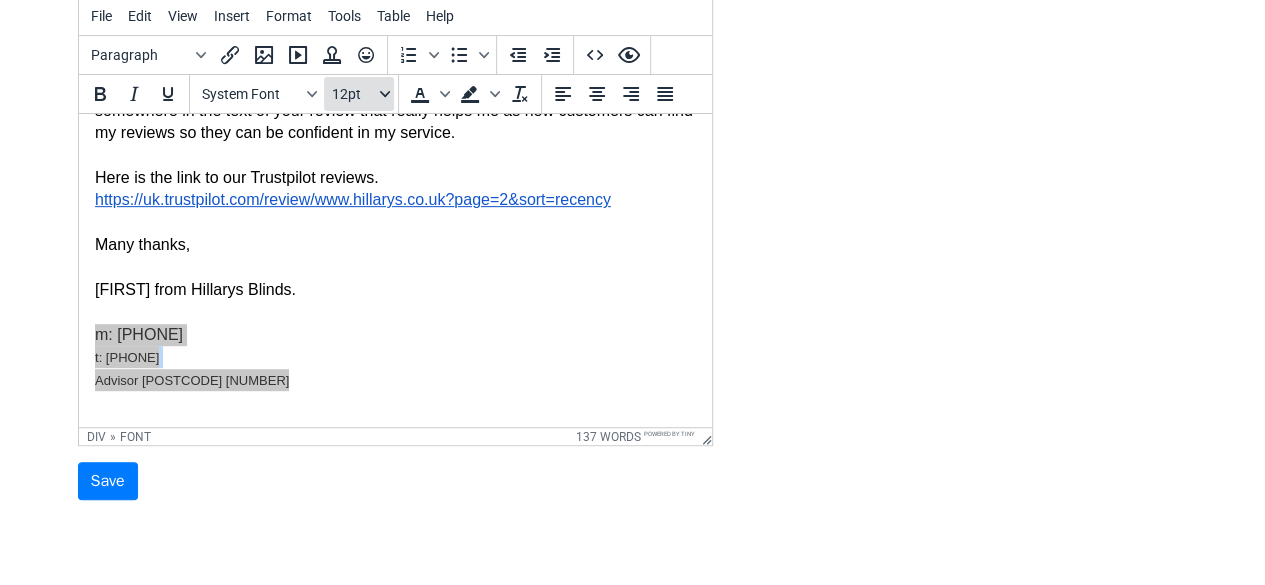 click on "12pt" at bounding box center [359, 94] 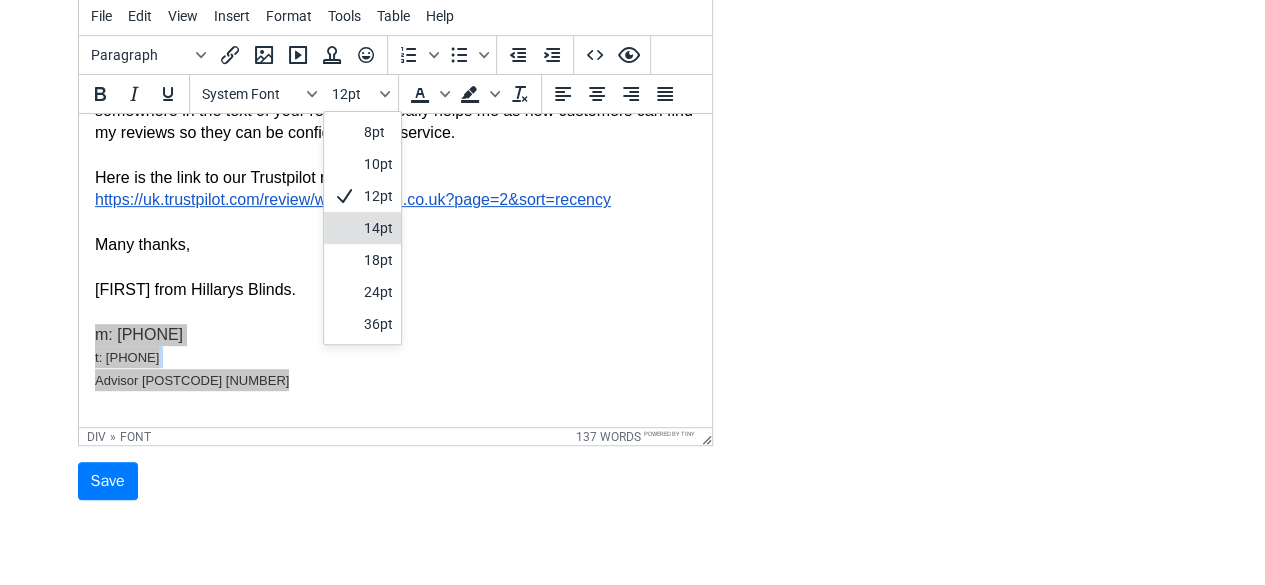 click on "14pt" at bounding box center (378, 228) 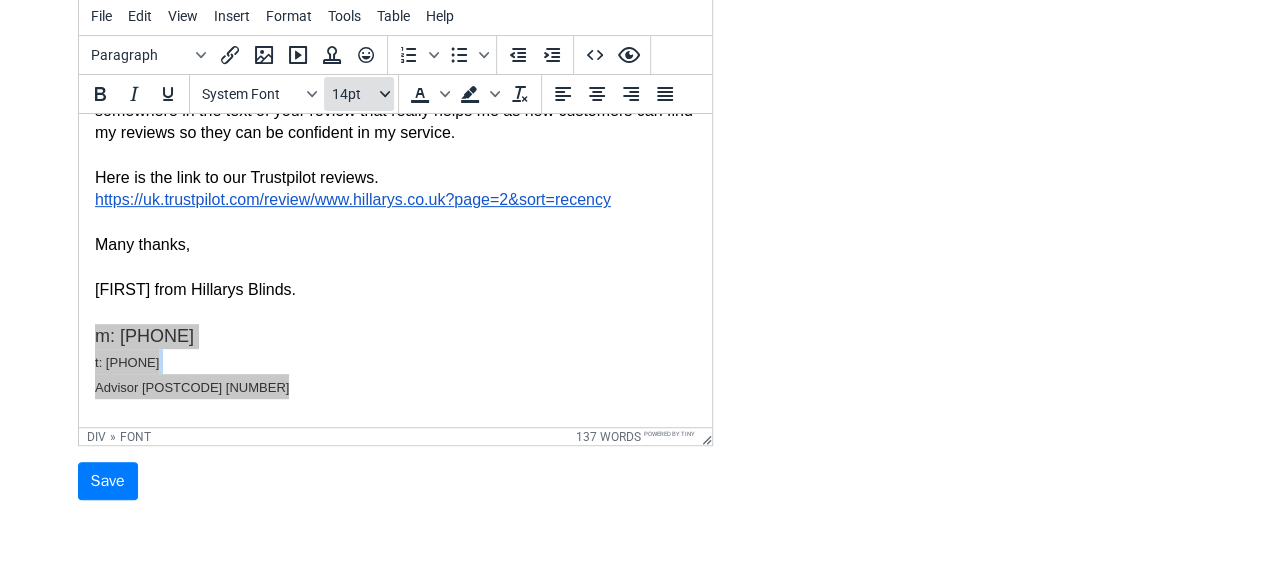 click 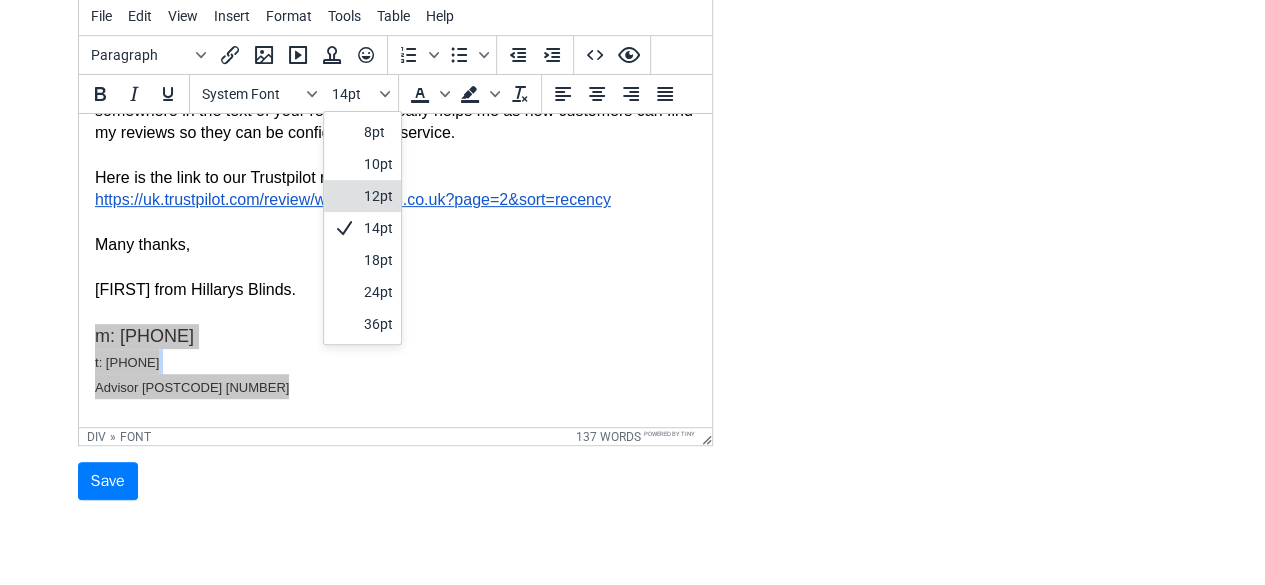 click on "12pt" at bounding box center [378, 196] 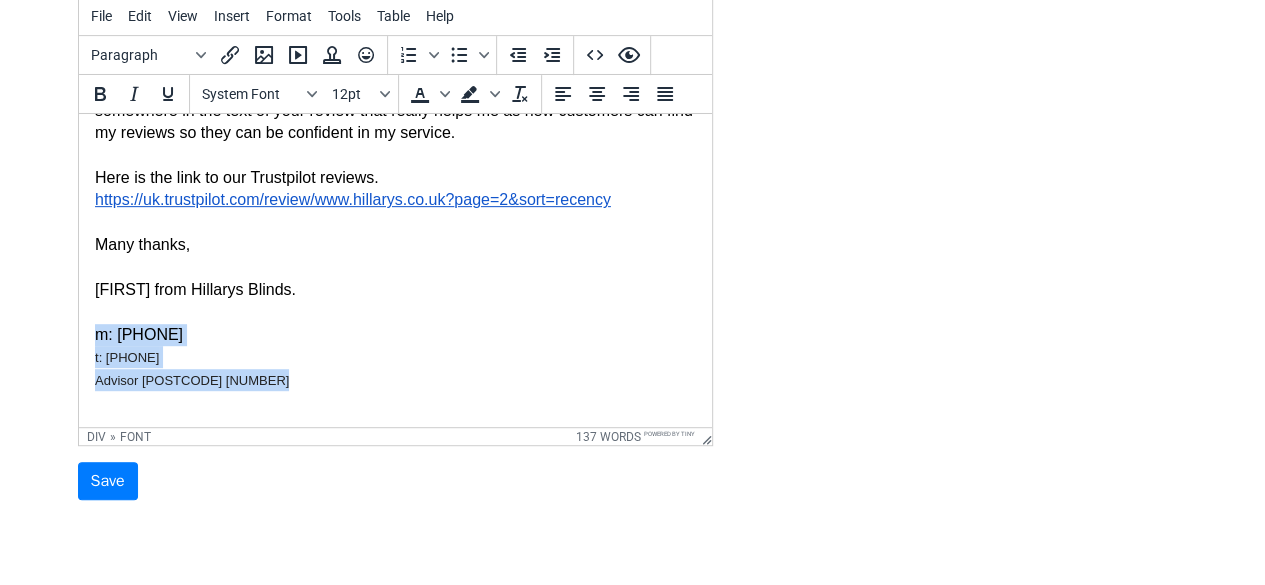click on "t: 01308 742222" at bounding box center (126, 357) 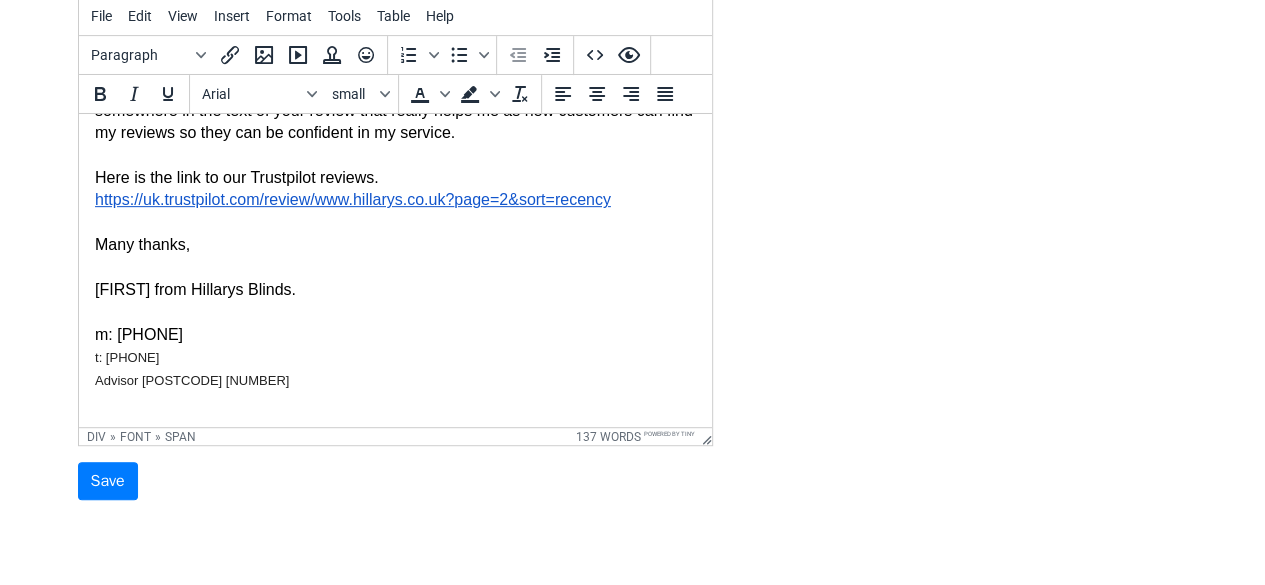 click on "t: 01308 742222" at bounding box center [126, 357] 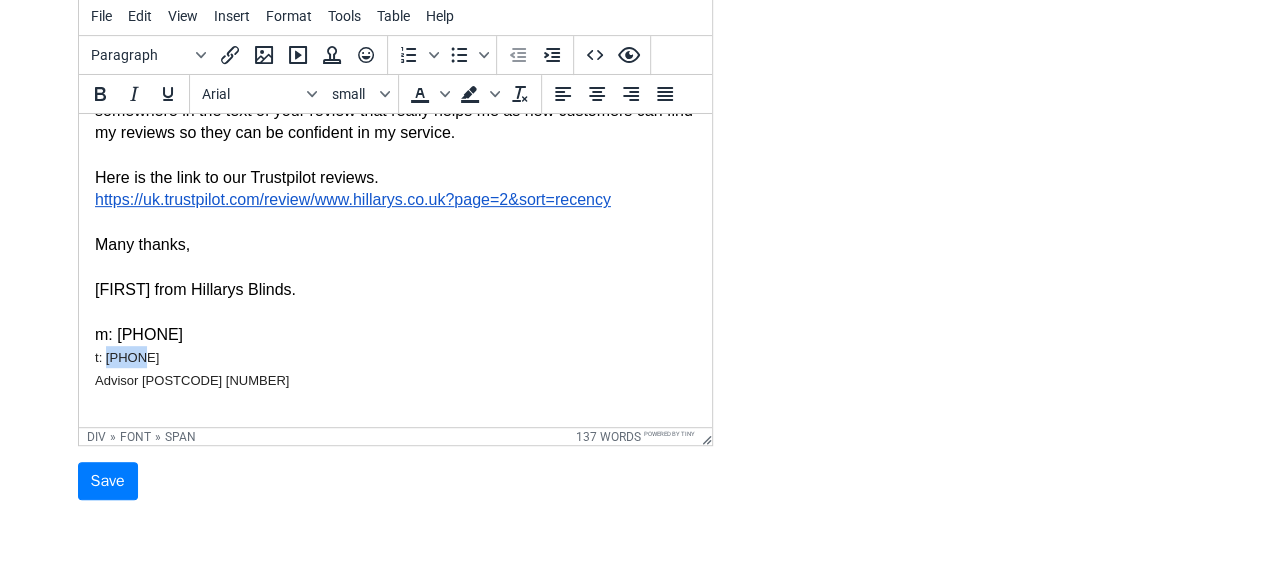 click on "t: 01308 742222" at bounding box center [126, 357] 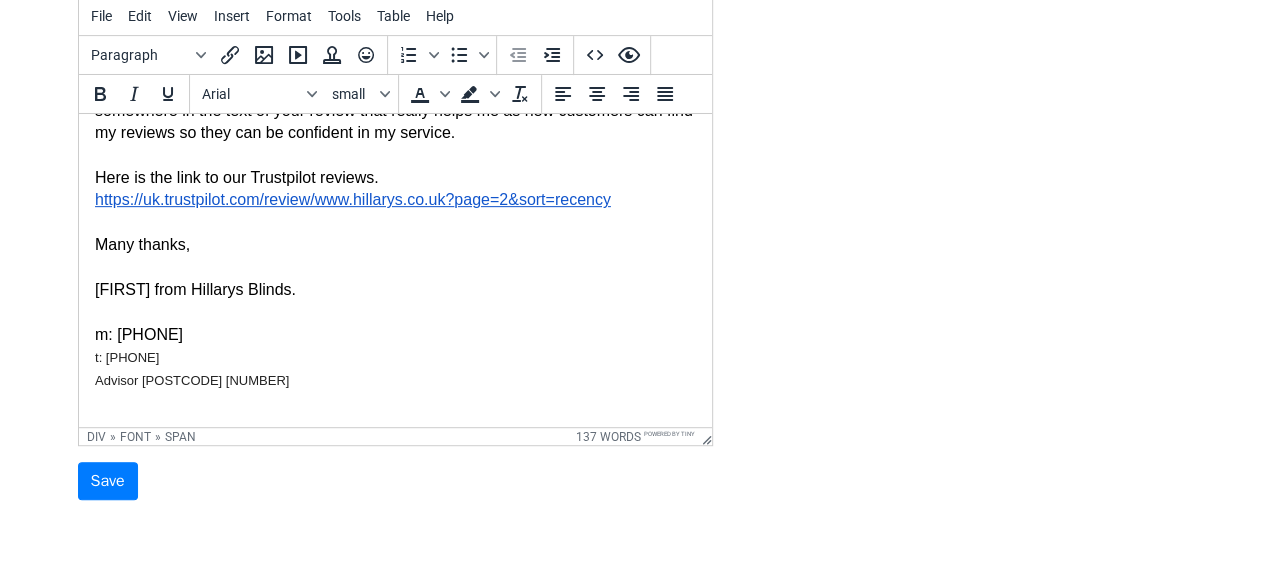 click on "t: 01308 742222  Advisor Bridport 113994" at bounding box center [394, 368] 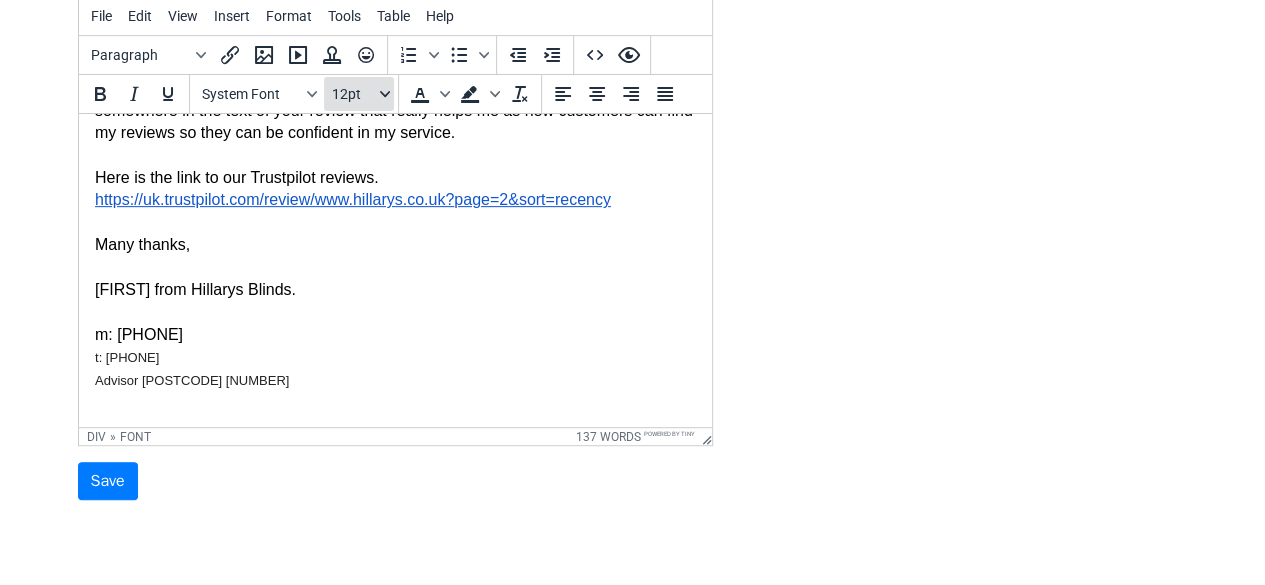 click on "12pt" at bounding box center (359, 94) 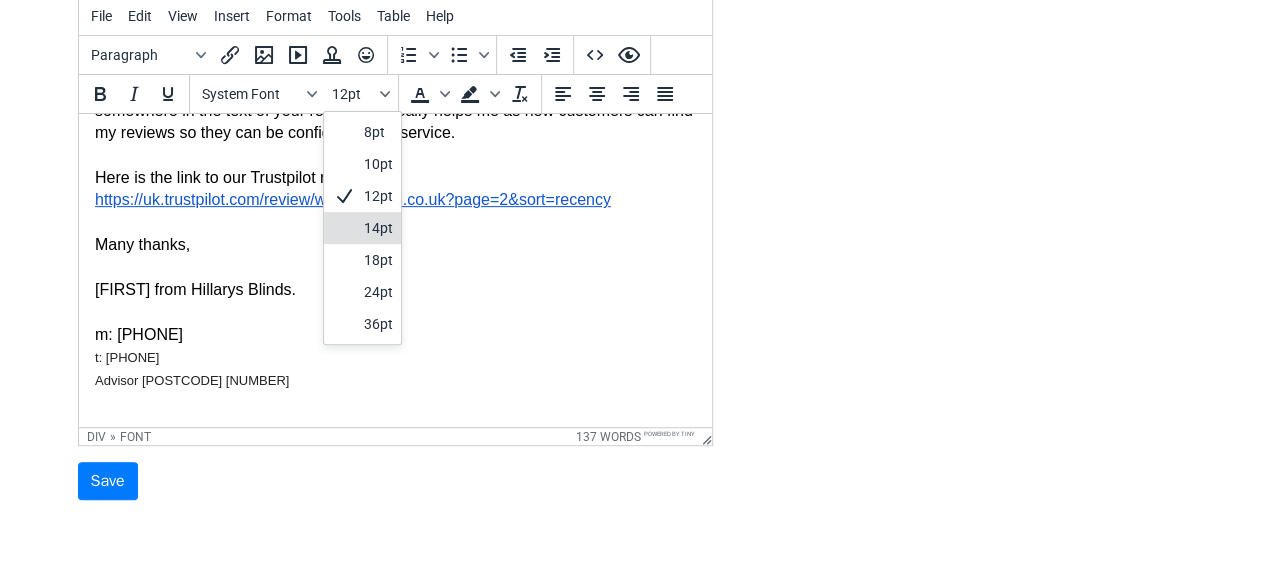click on "14pt" at bounding box center (378, 228) 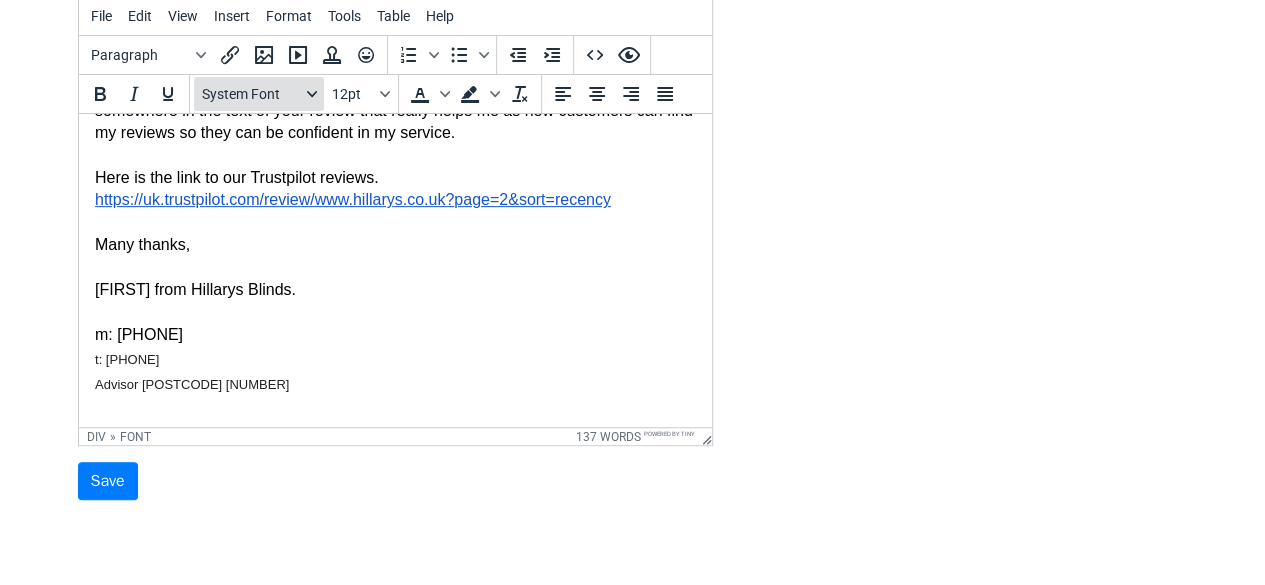 click 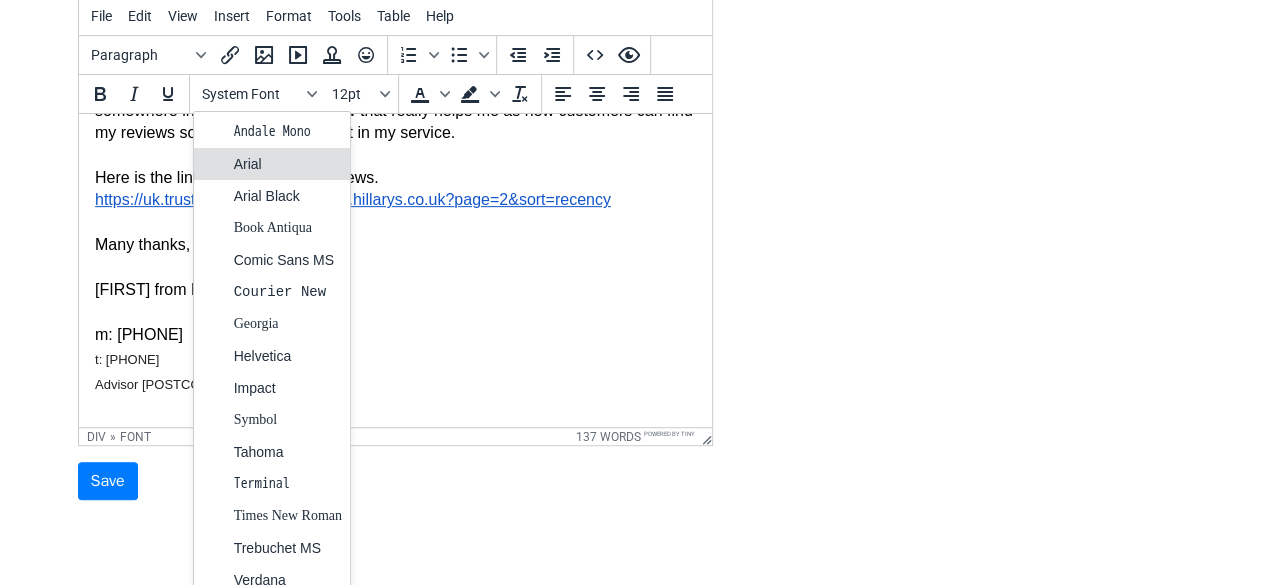 click on "Arial" at bounding box center (288, 164) 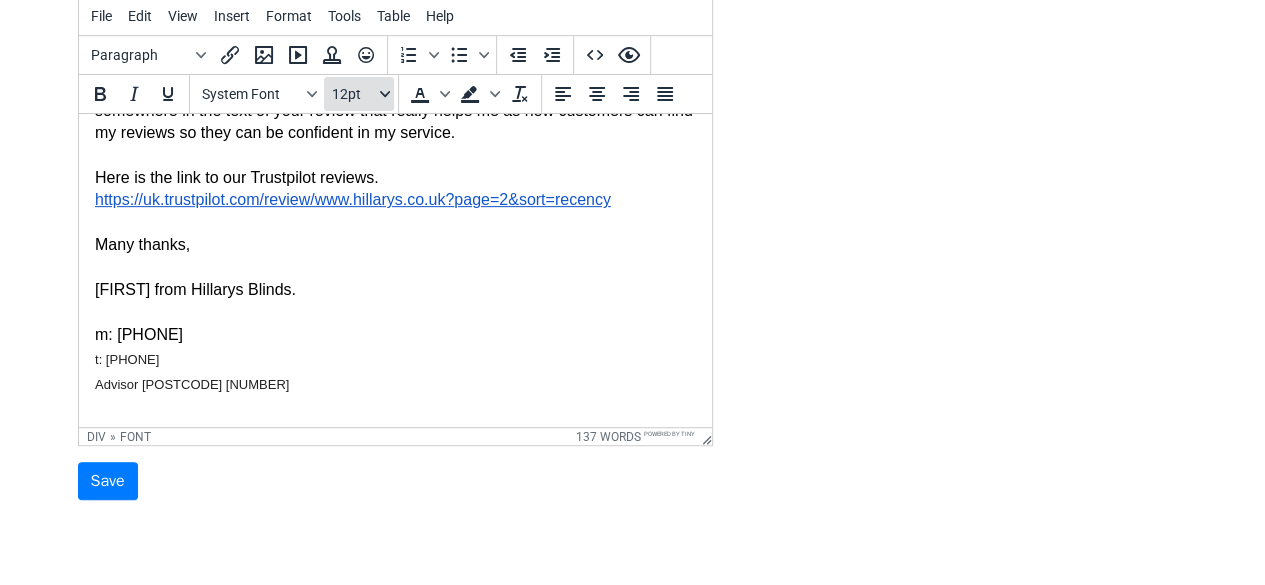 click 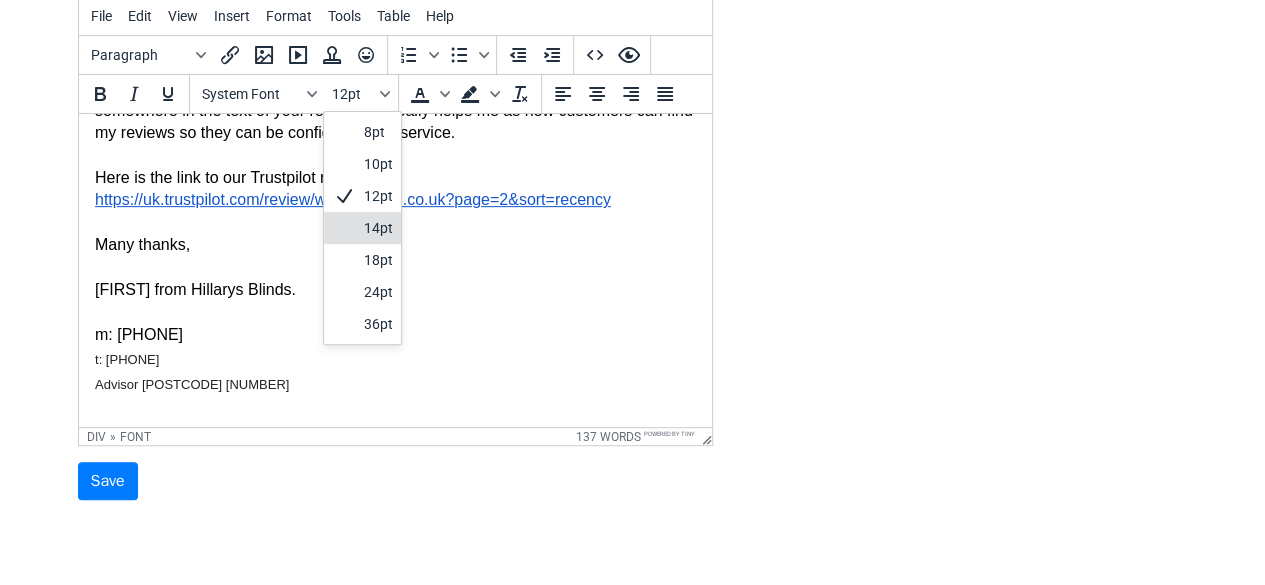 click on "14pt" at bounding box center (378, 228) 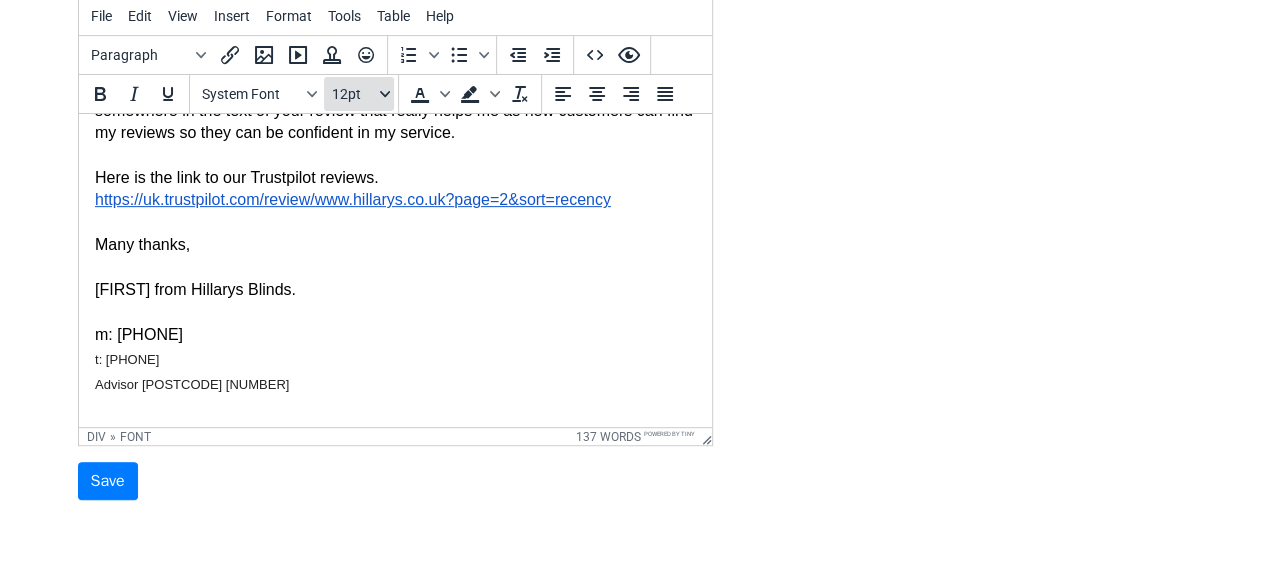click on "12pt" at bounding box center [359, 94] 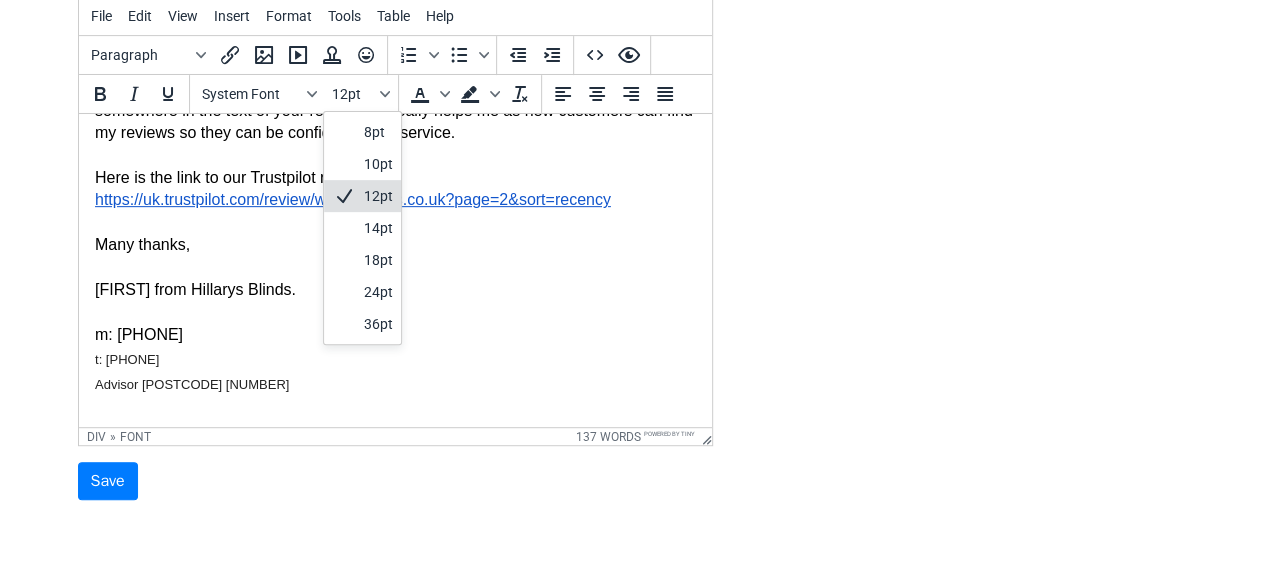 click on "12pt" at bounding box center (378, 196) 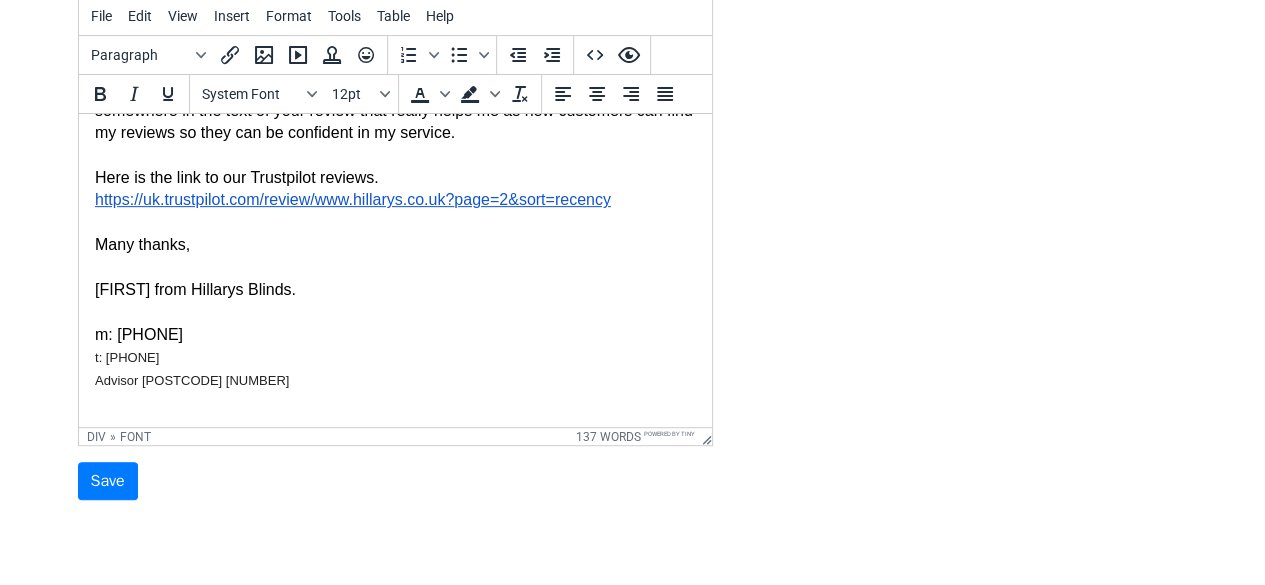 click at bounding box center [394, 312] 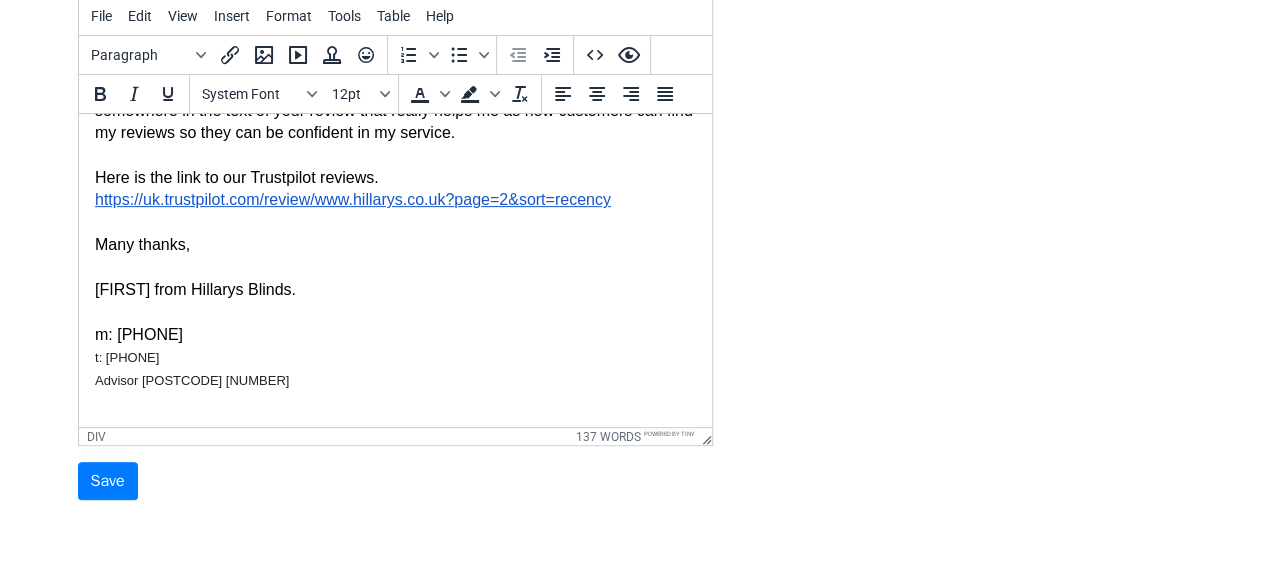 click at bounding box center (394, 312) 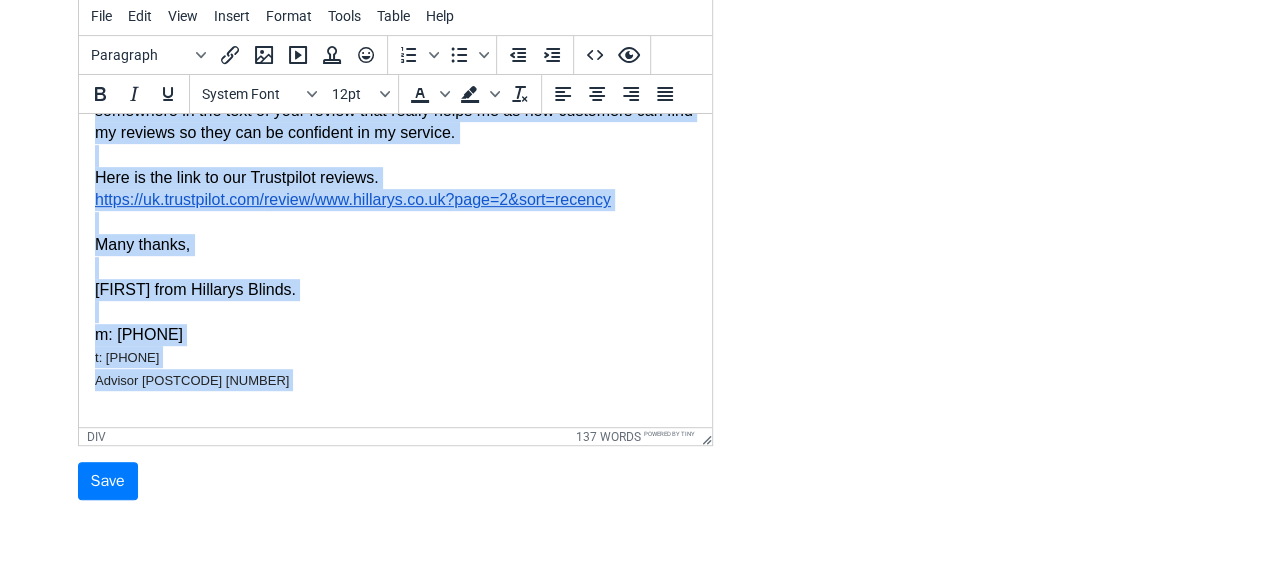 scroll, scrollTop: 0, scrollLeft: 0, axis: both 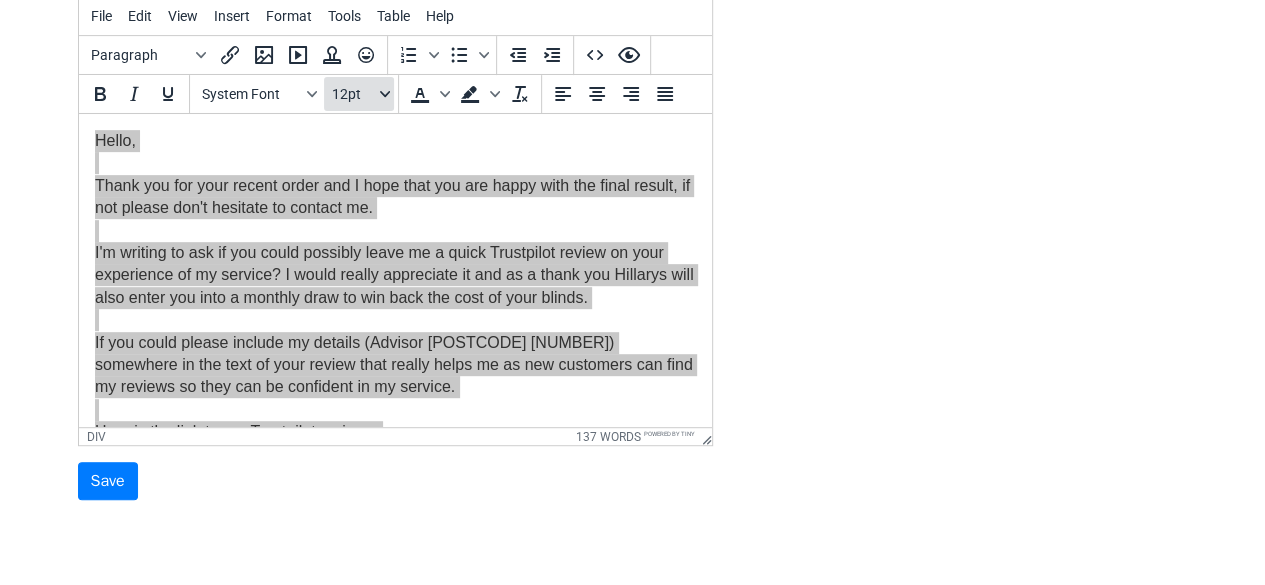 click on "12pt" at bounding box center [354, 94] 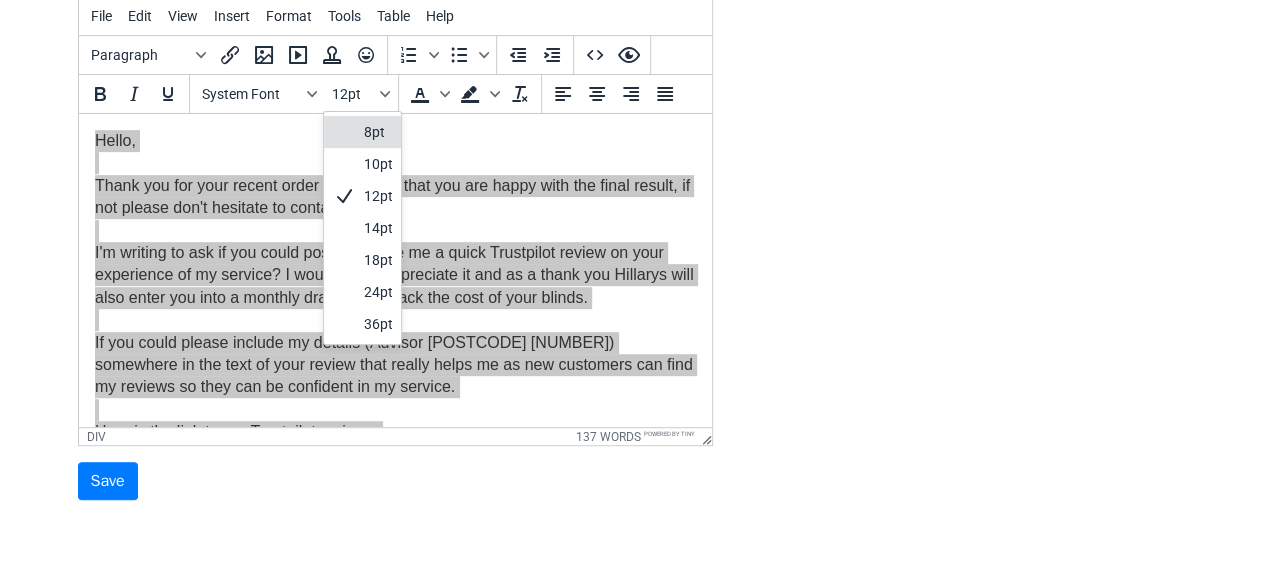 click on "8pt" at bounding box center (378, 132) 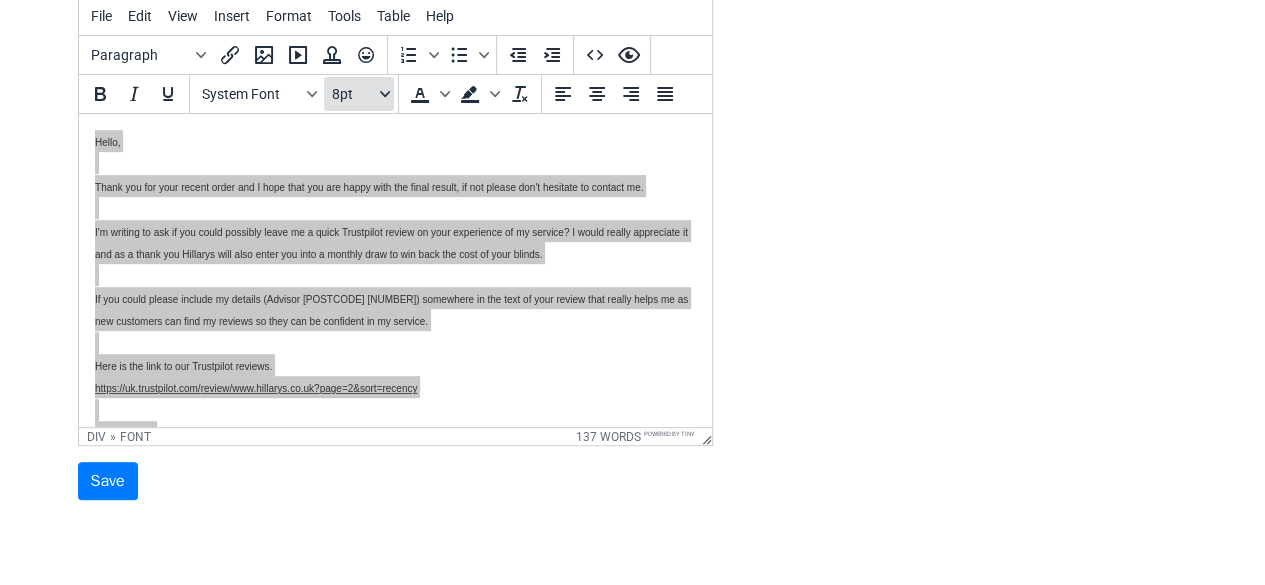 click 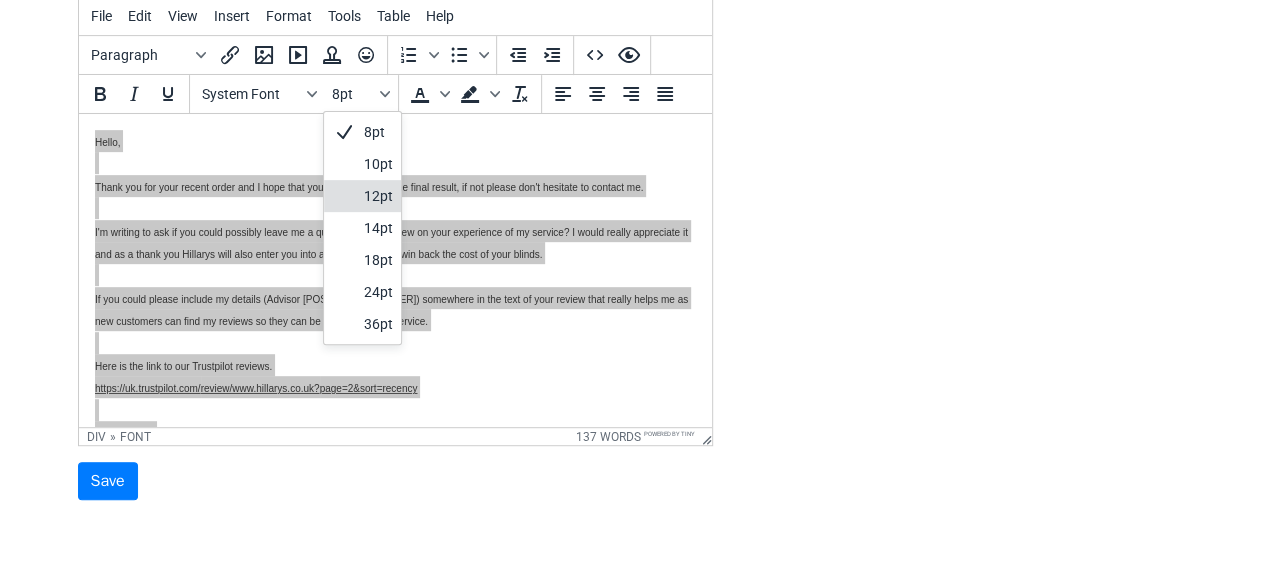 click on "12pt" at bounding box center [378, 196] 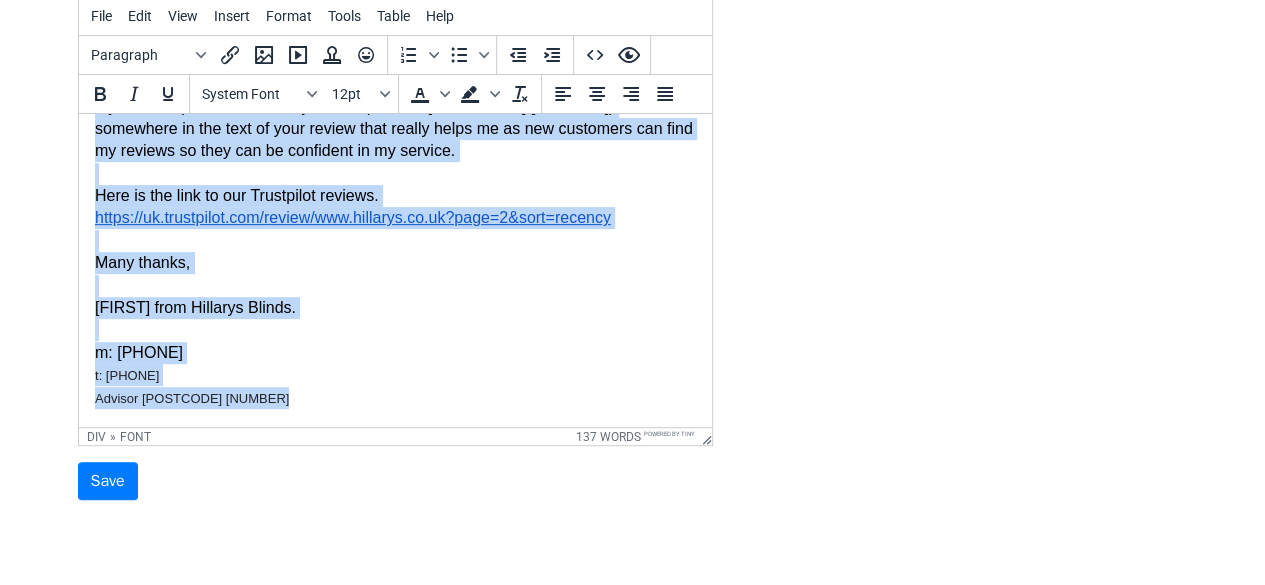 scroll, scrollTop: 255, scrollLeft: 0, axis: vertical 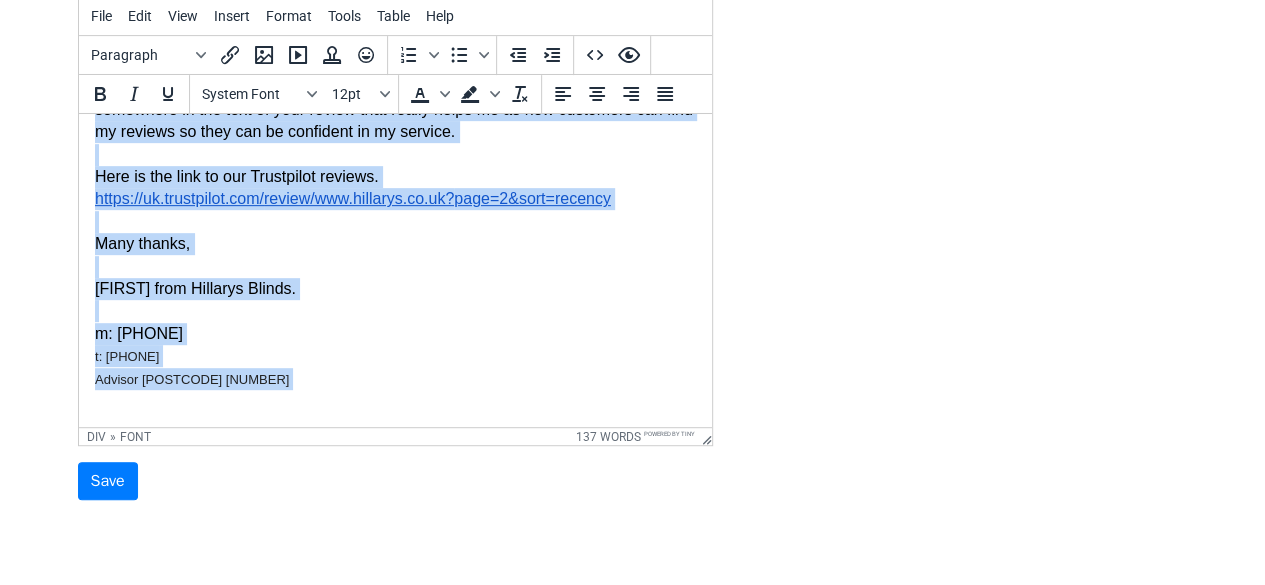 click on "t: 01308 742222  Advisor Bridport 113994" at bounding box center (394, 367) 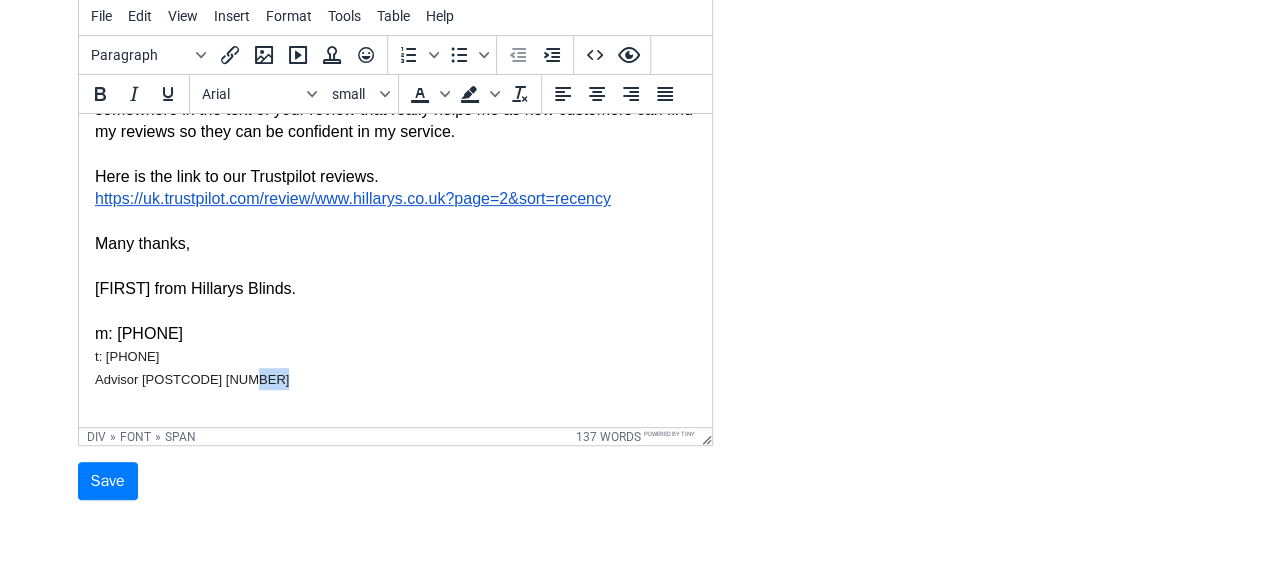 click on "t: 01308 742222  Advisor Bridport 113994" at bounding box center (394, 367) 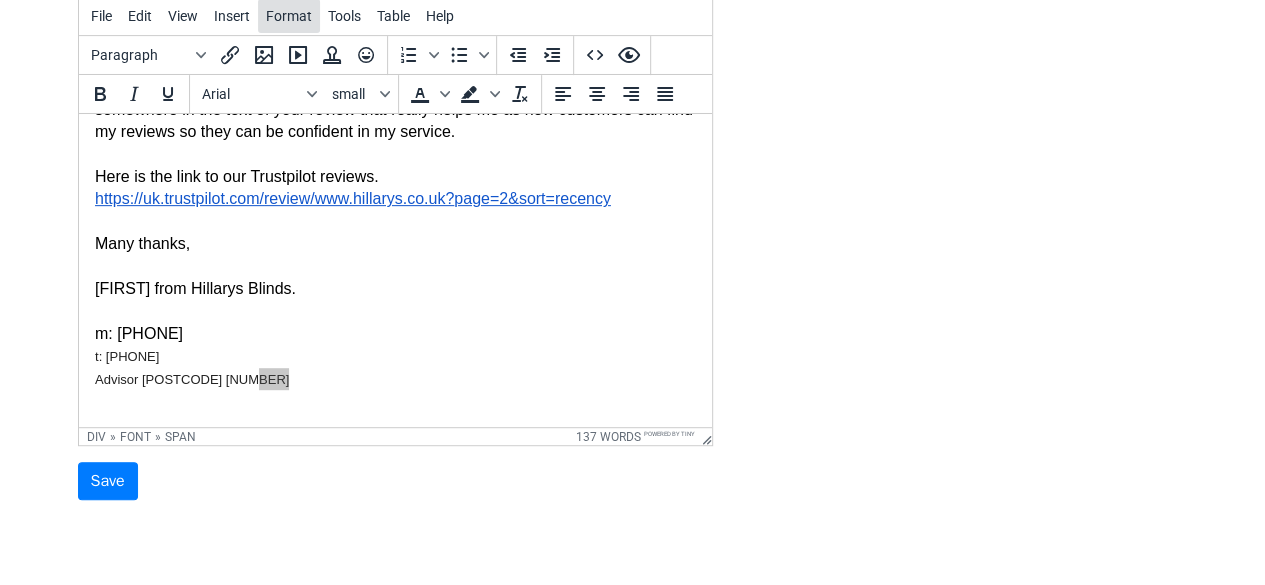 click on "Format" at bounding box center (289, 16) 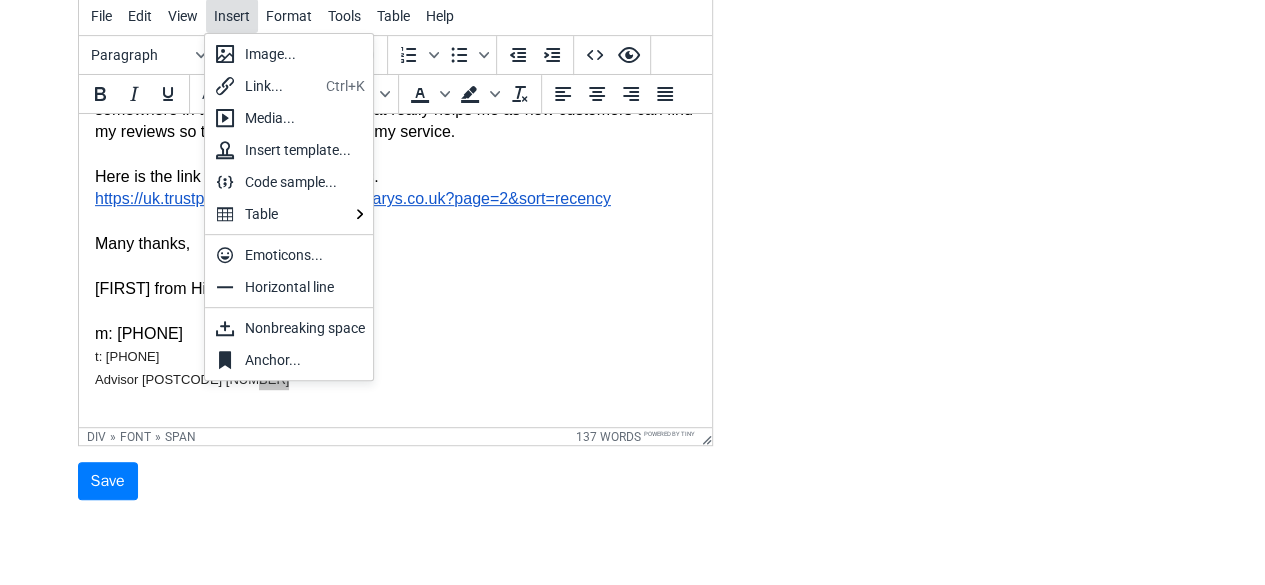 scroll, scrollTop: 346, scrollLeft: 0, axis: vertical 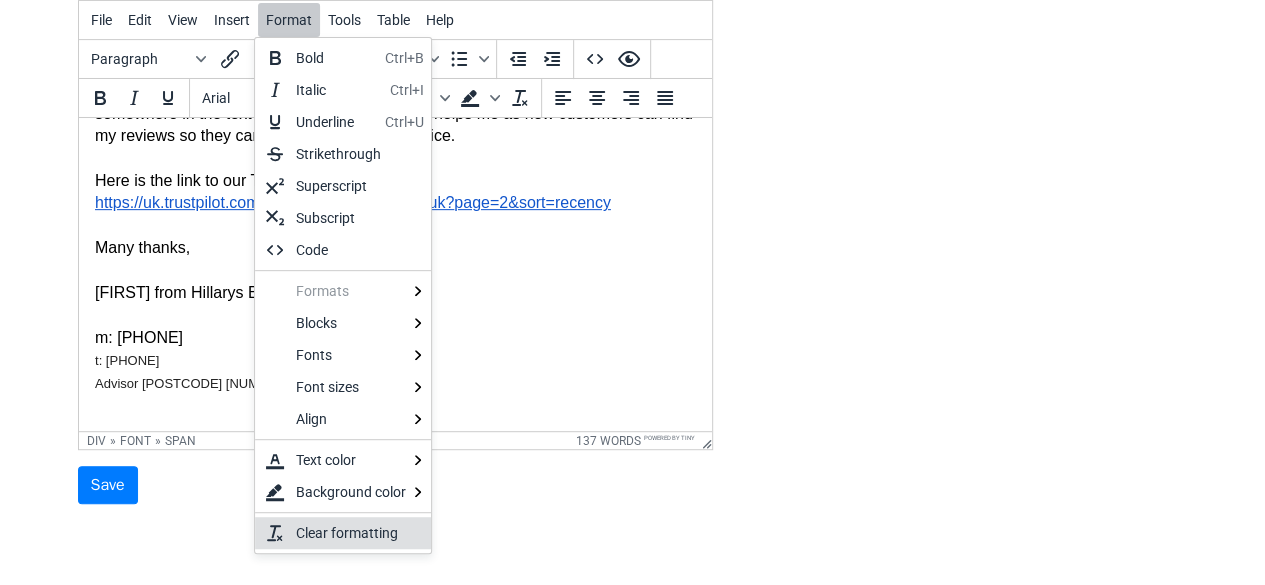 click on "Clear formatting" at bounding box center [355, 533] 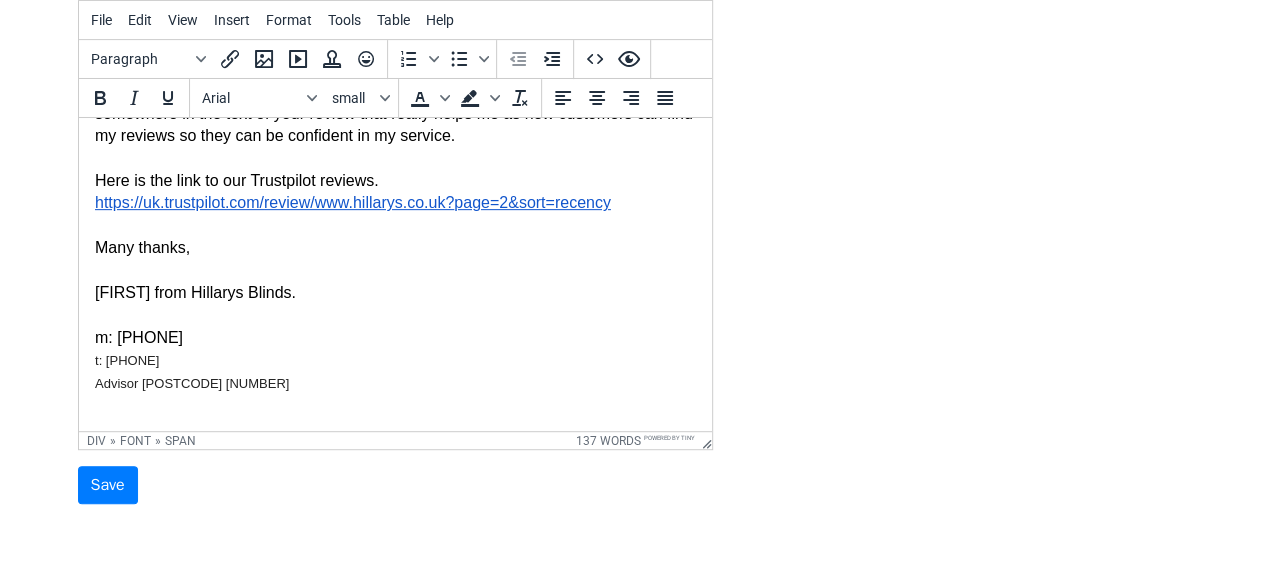 click on "t: 01308 742222  Advisor Bridport 113994" at bounding box center (394, 371) 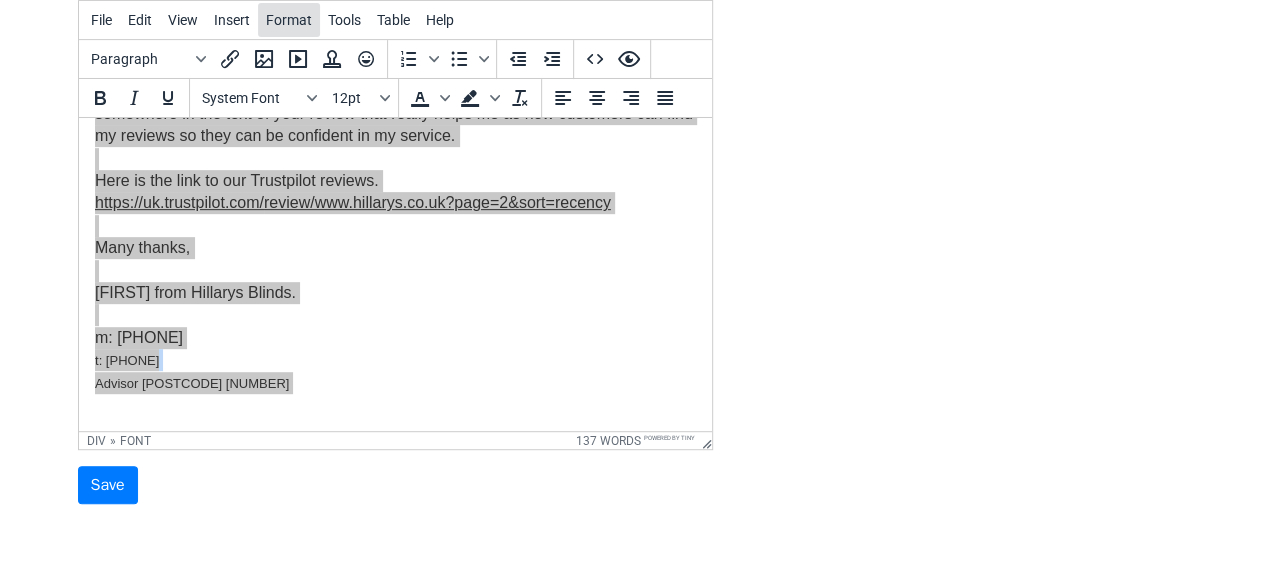 click on "Format" at bounding box center [289, 20] 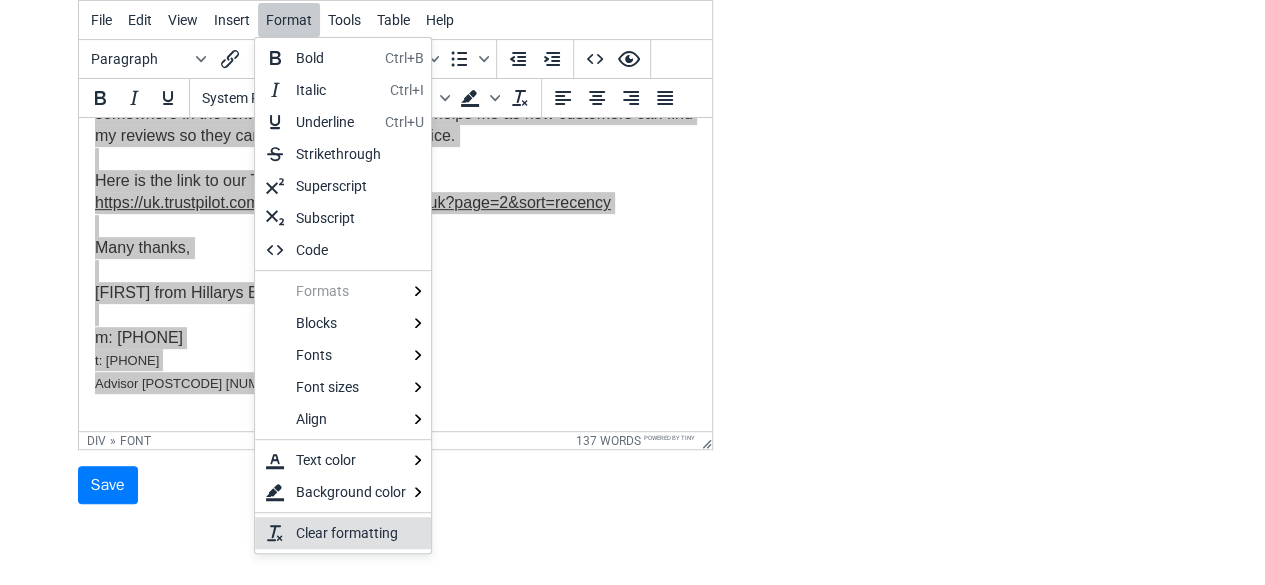 click on "Clear formatting" at bounding box center [355, 533] 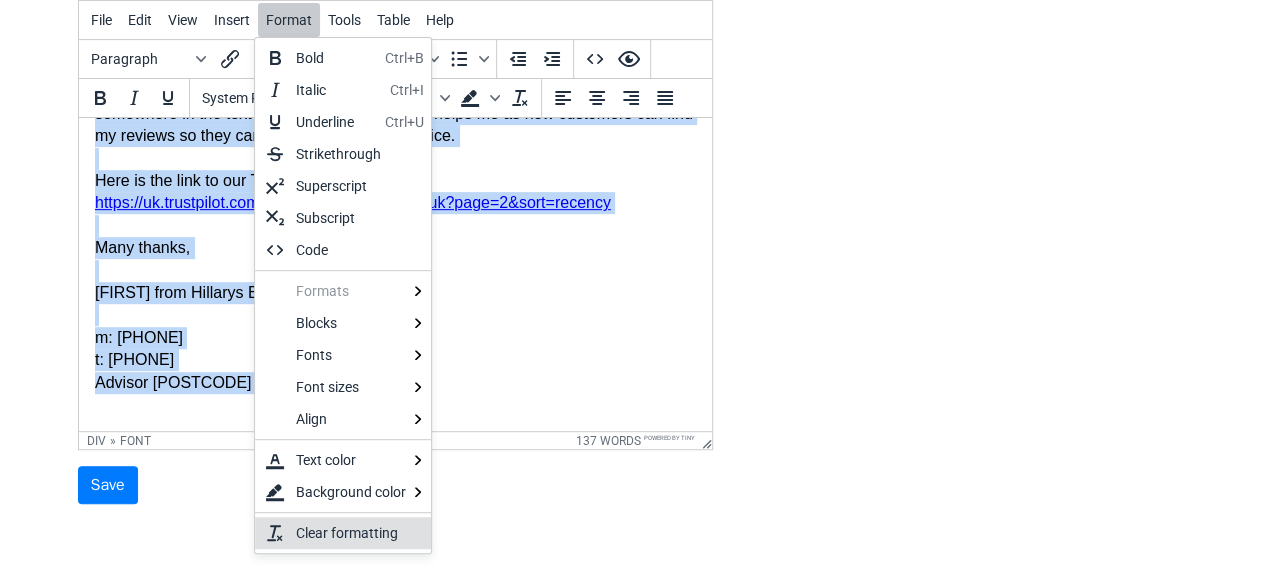 scroll, scrollTop: 254, scrollLeft: 0, axis: vertical 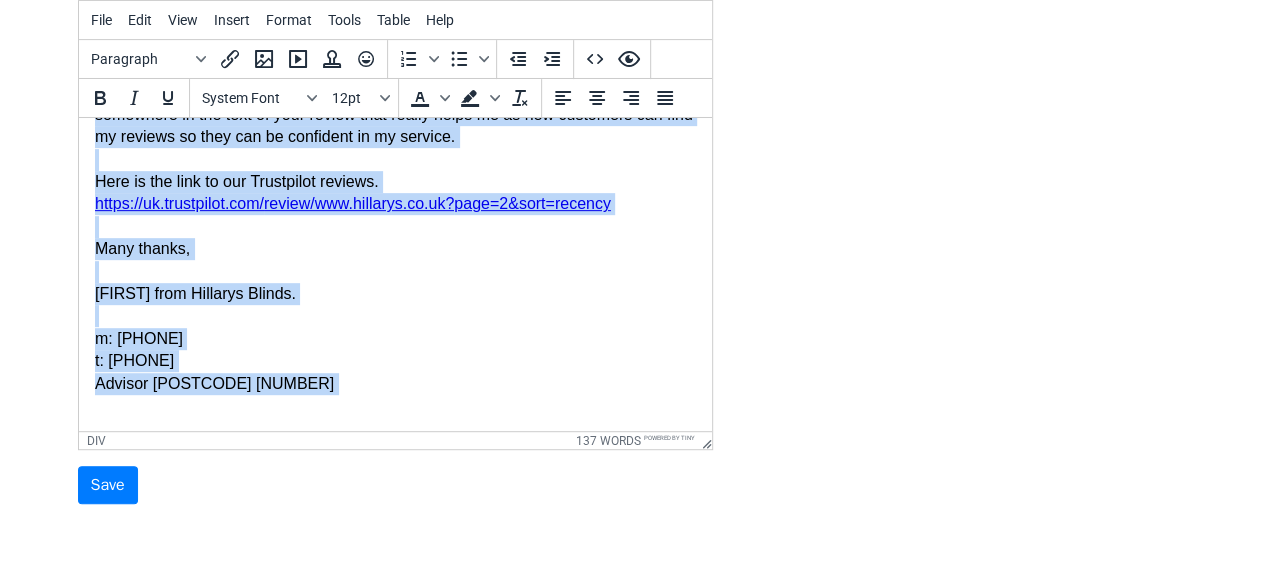click on "t: 01308 742222  Advisor Bridport 113994" at bounding box center [394, 372] 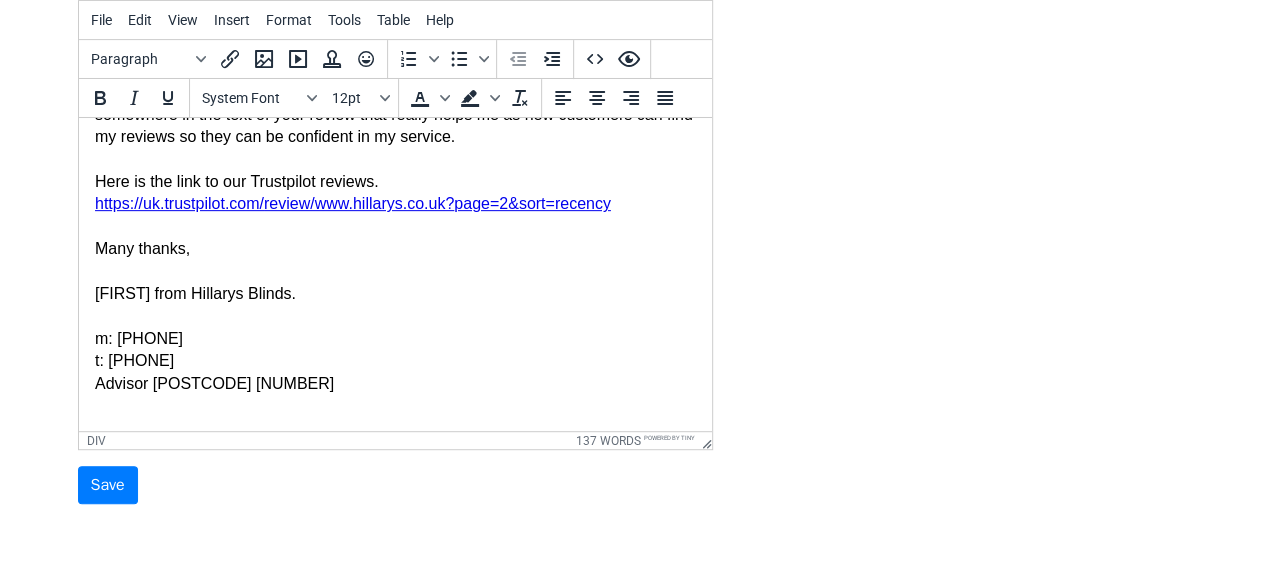 click at bounding box center (394, 160) 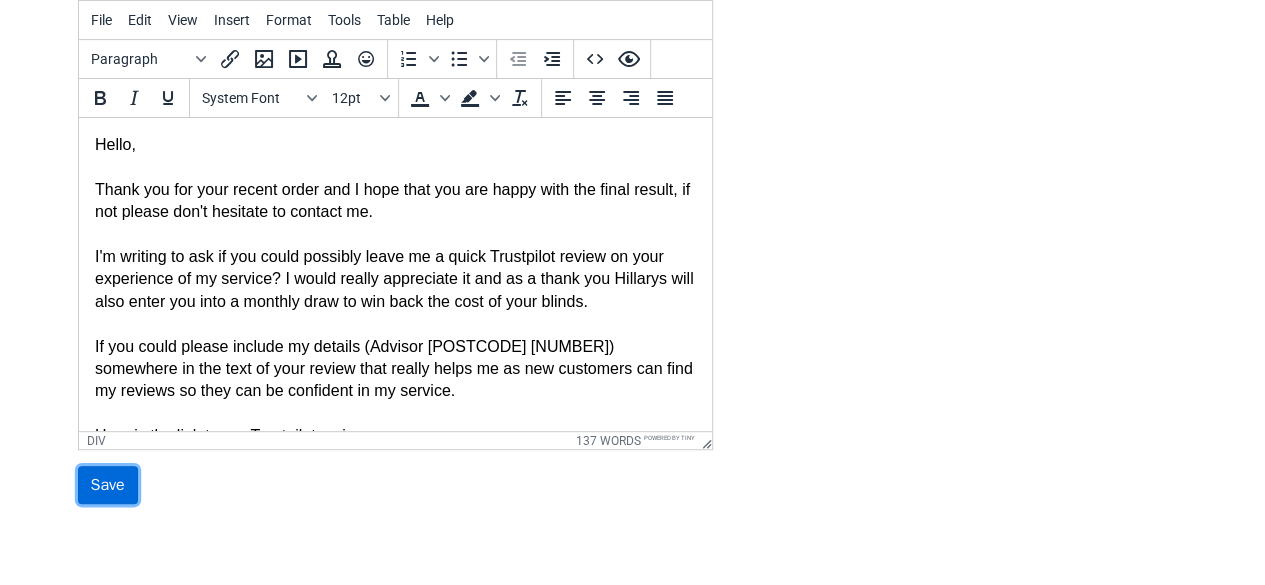 click on "Save" at bounding box center (108, 485) 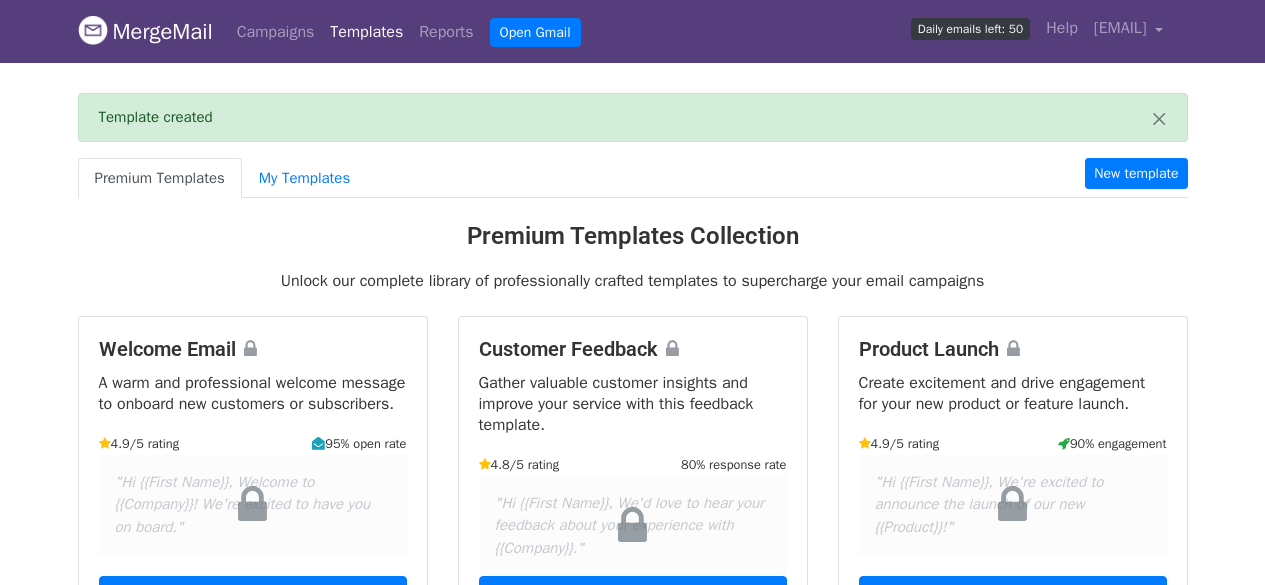 scroll, scrollTop: 0, scrollLeft: 0, axis: both 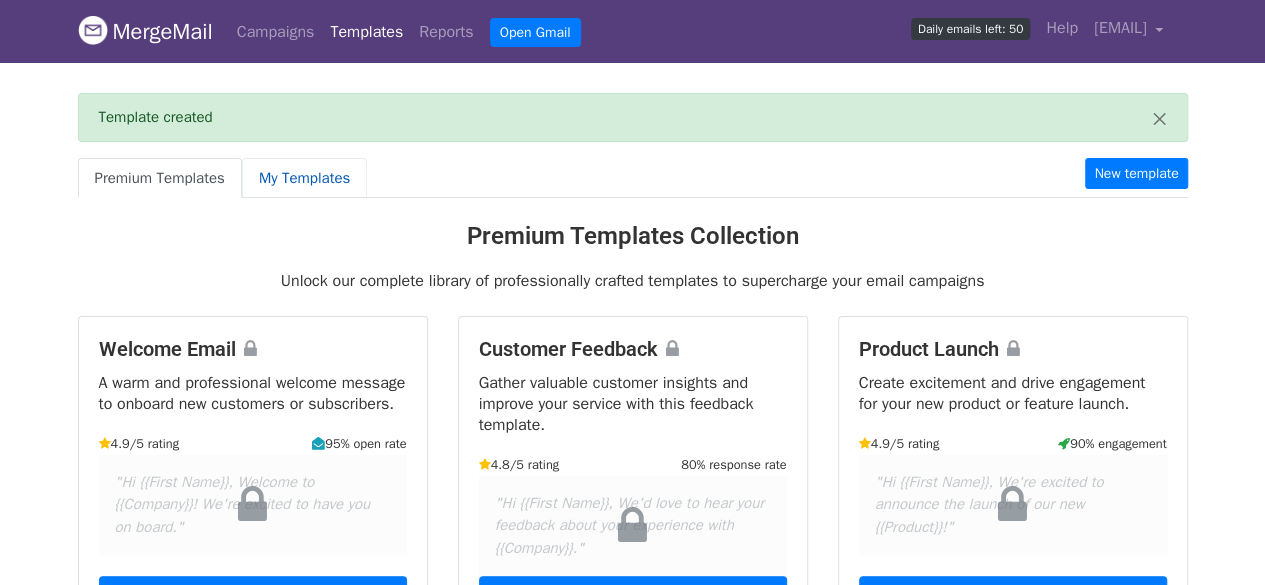click on "My Templates" at bounding box center (304, 178) 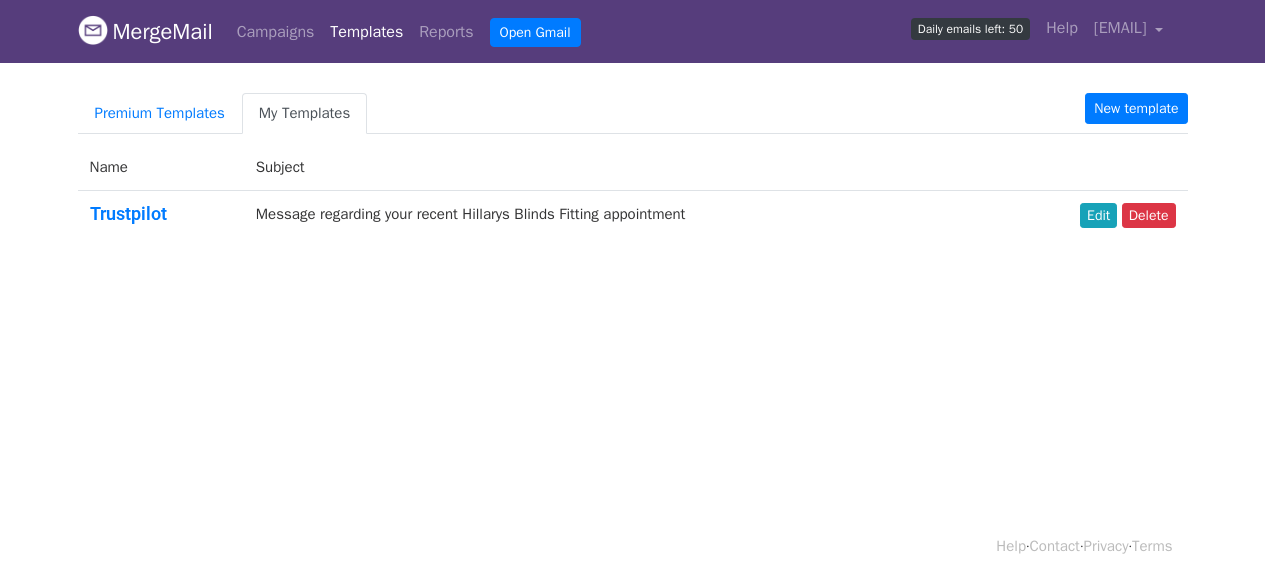 scroll, scrollTop: 0, scrollLeft: 0, axis: both 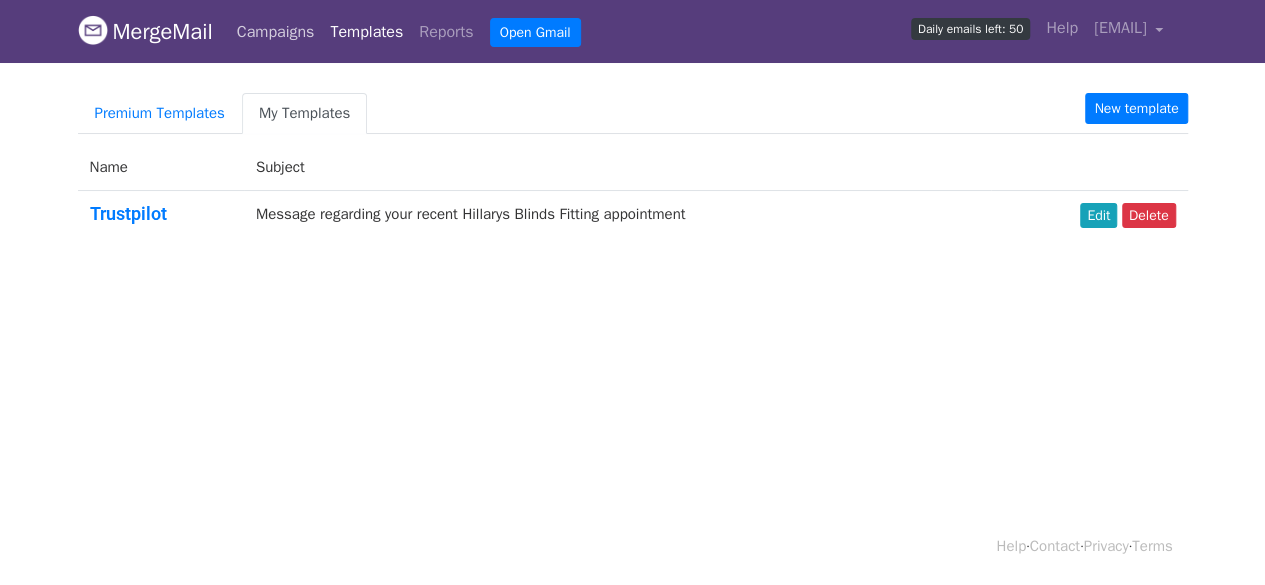 click on "Campaigns" at bounding box center [276, 32] 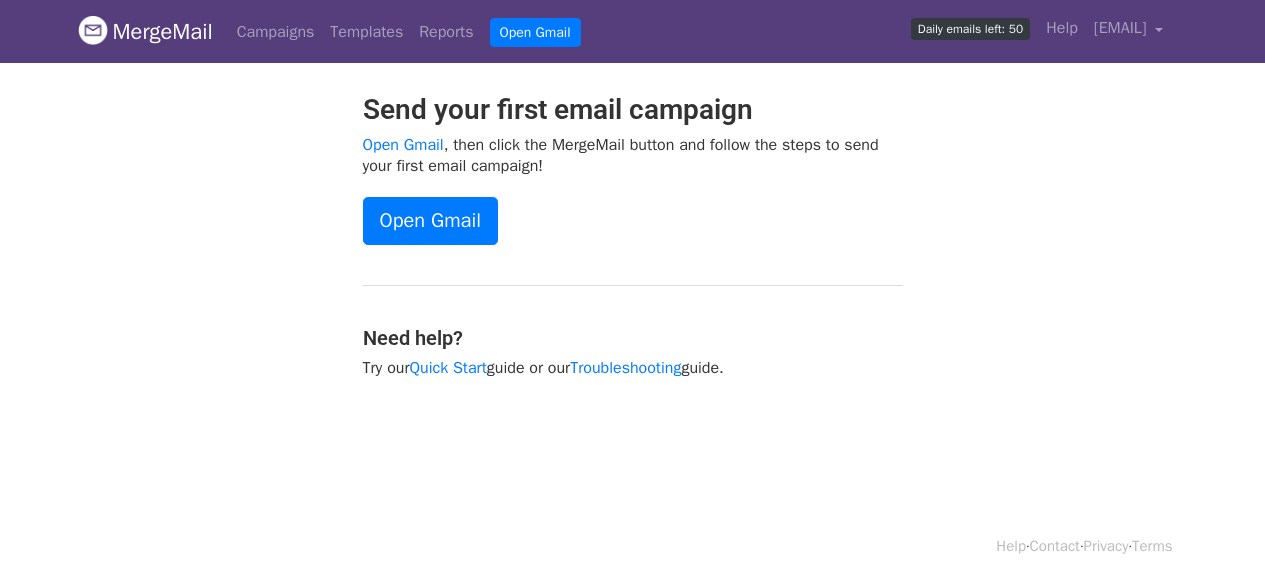 scroll, scrollTop: 0, scrollLeft: 0, axis: both 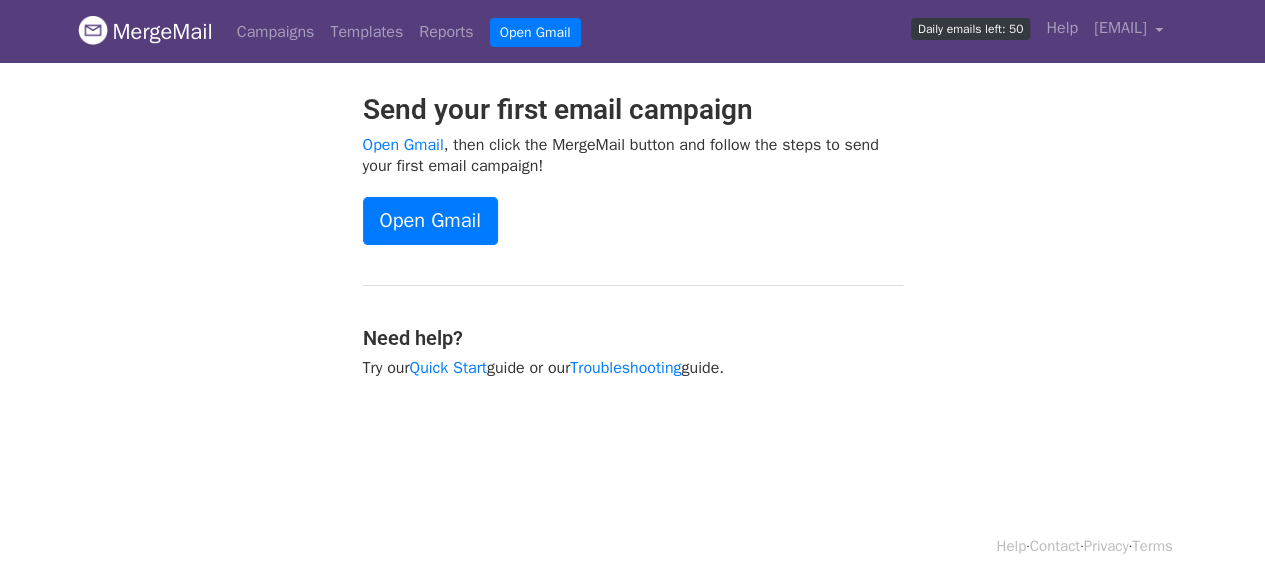 click on "Campaigns" at bounding box center (276, 32) 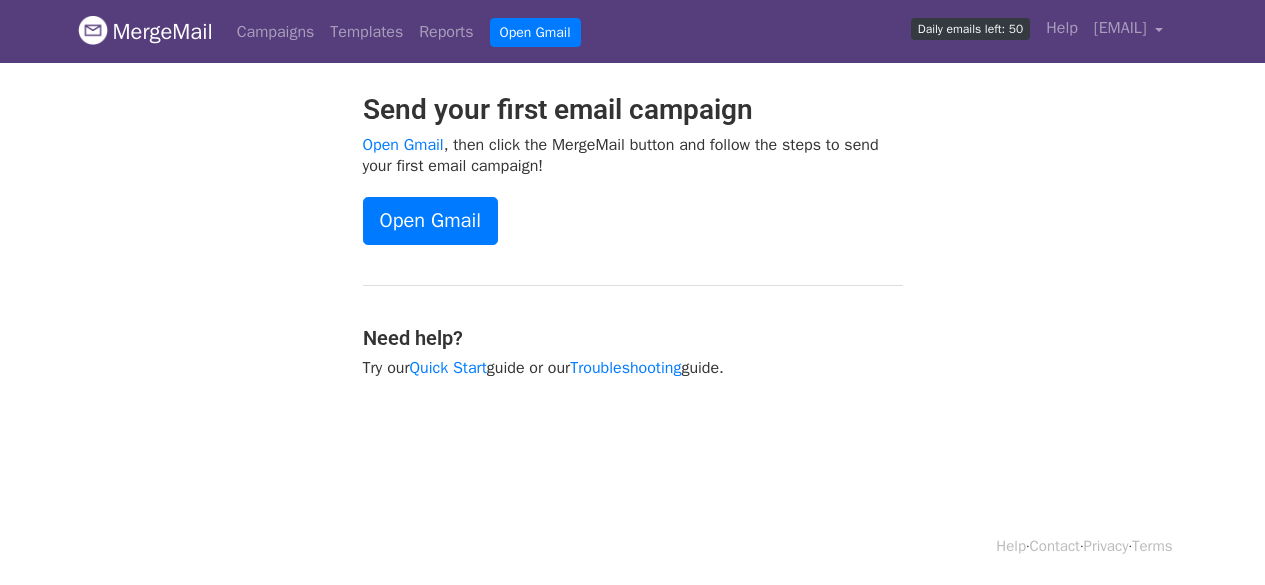 scroll, scrollTop: 0, scrollLeft: 0, axis: both 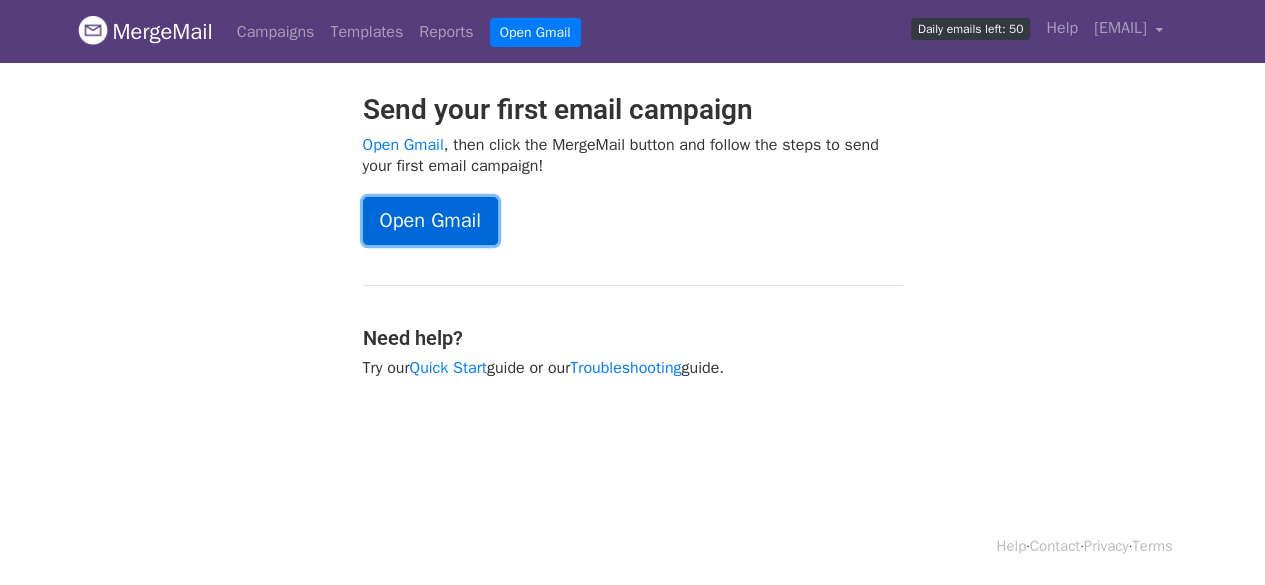 click on "Open Gmail" at bounding box center (430, 221) 